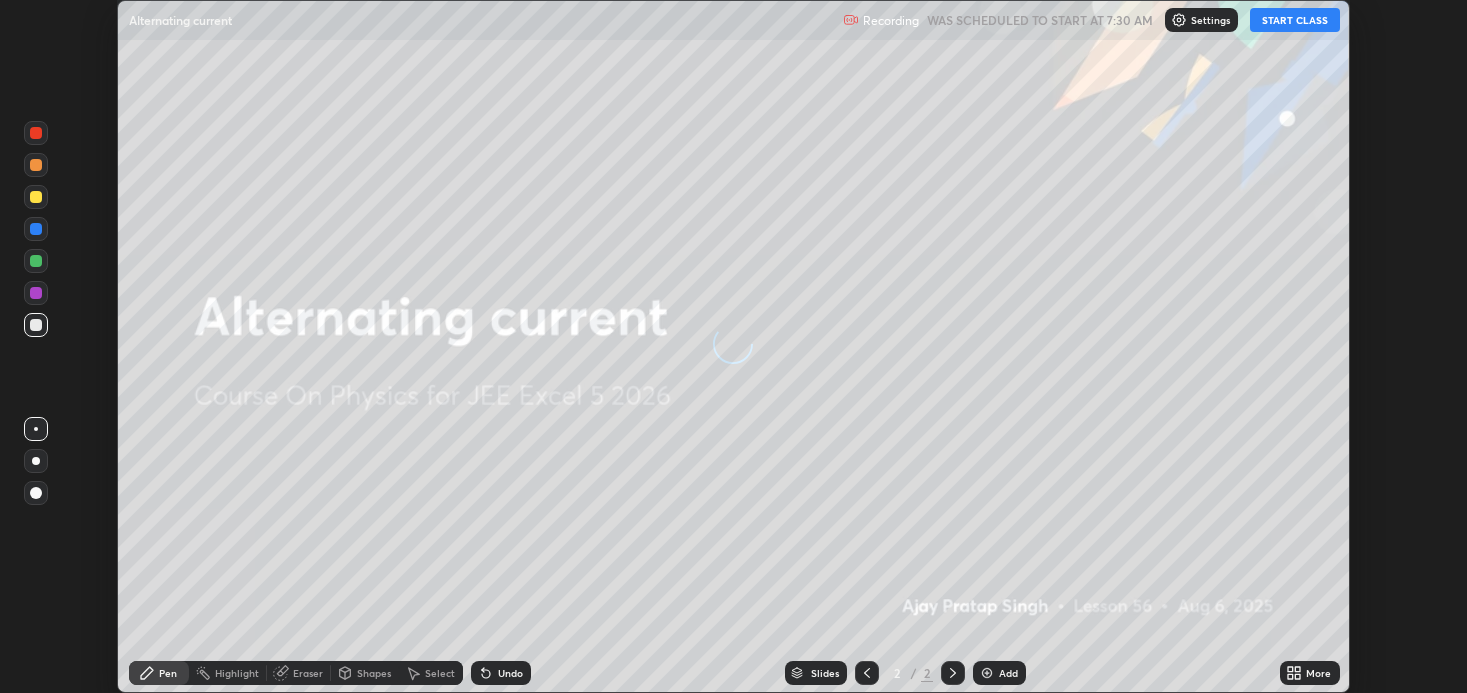 scroll, scrollTop: 0, scrollLeft: 0, axis: both 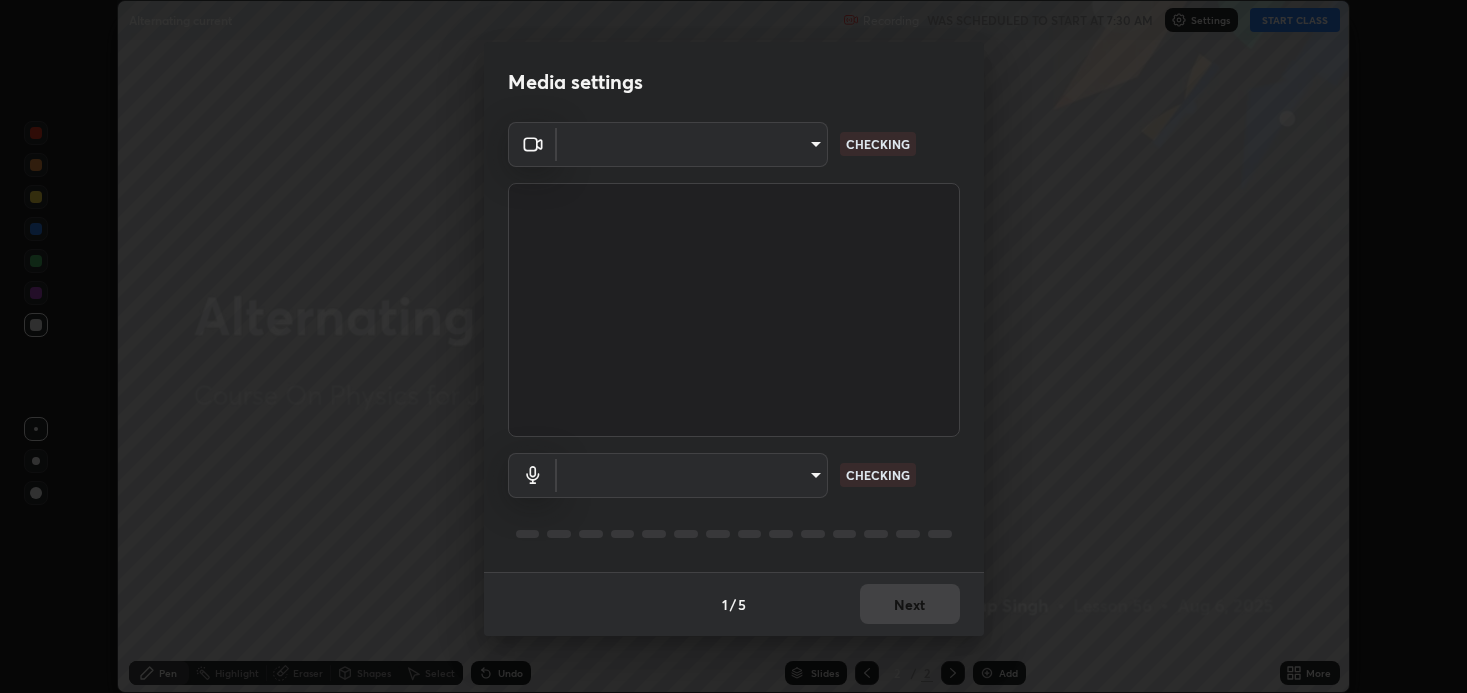 type on "08764ac8a30fb5bda25ff70cfb1356e1258c5cee07c737743b8f911b1dc97b3d" 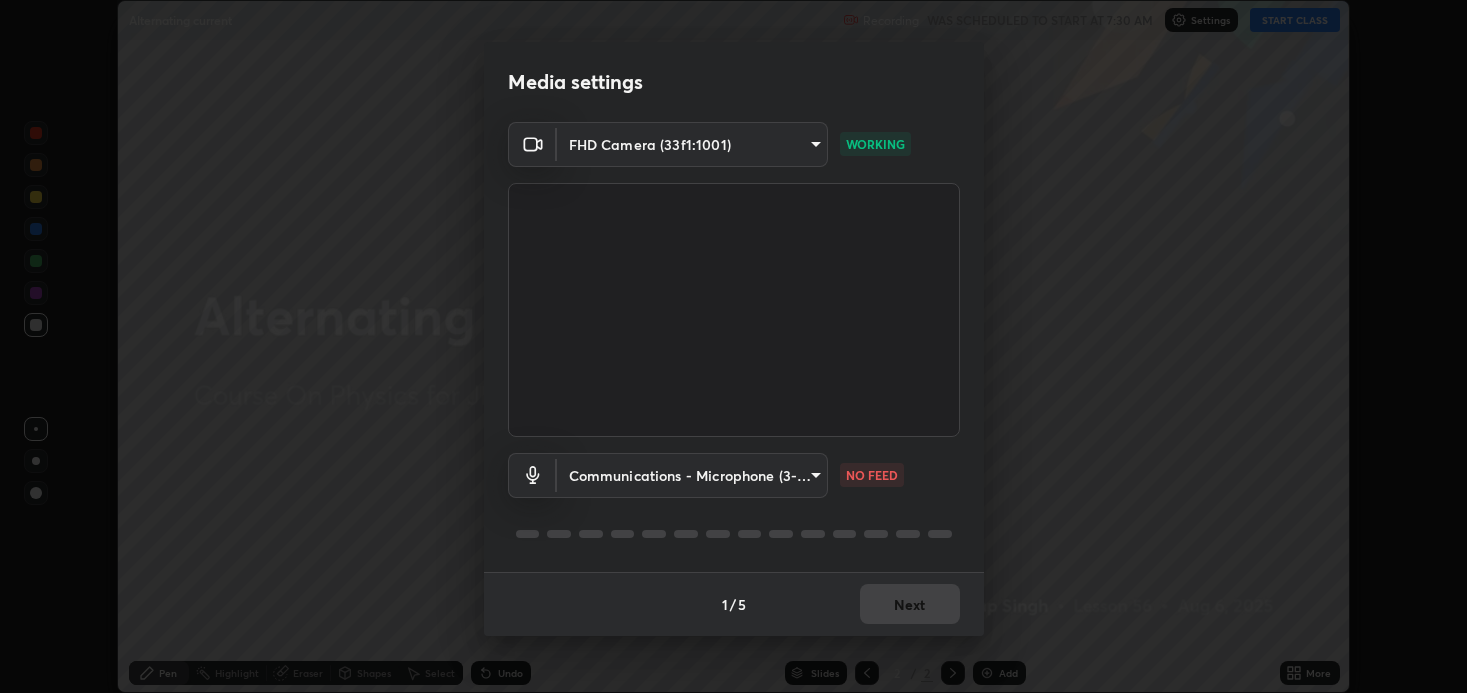 click on "Erase all Alternating current Recording WAS SCHEDULED TO START AT  7:30 AM Settings START CLASS Setting up your live class Alternating current • L56 of Course On Physics for JEE Excel 5 2026 [FIRST] [LAST] Pen Highlight Eraser Shapes Select Undo Slides 2 / 2 Add More No doubts shared Encourage your learners to ask a doubt for better clarity Report an issue Reason for reporting Buffering Chat not working Audio - Video sync issue Educator video quality low ​ Attach an image Report Media settings FHD Camera (33f1:1001) 08764ac8a30fb5bda25ff70cfb1356e1258c5cee07c737743b8f911b1dc97b3d WORKING Communications - Microphone (3- USB PnP Sound Device) communications NO FEED 1 / 5 Next" at bounding box center (733, 346) 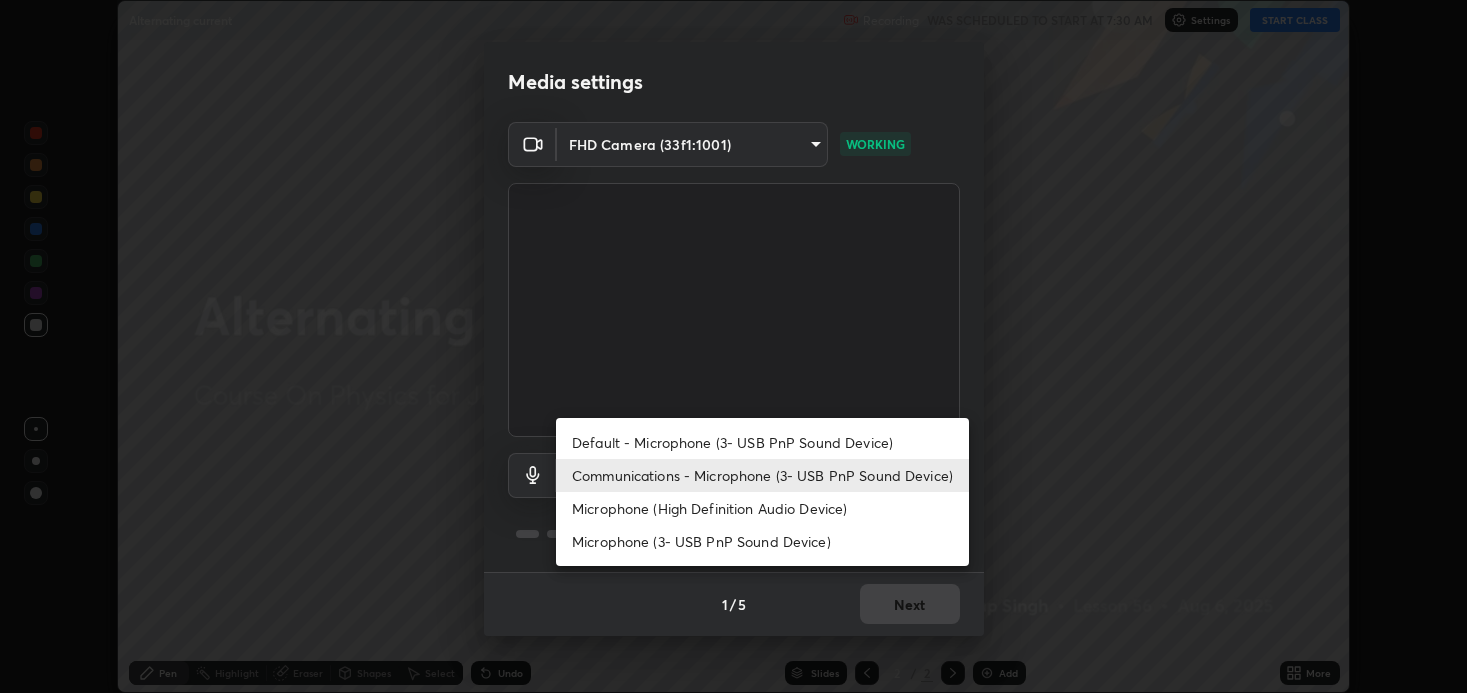 click on "Default - Microphone (3- USB PnP Sound Device)" at bounding box center (762, 442) 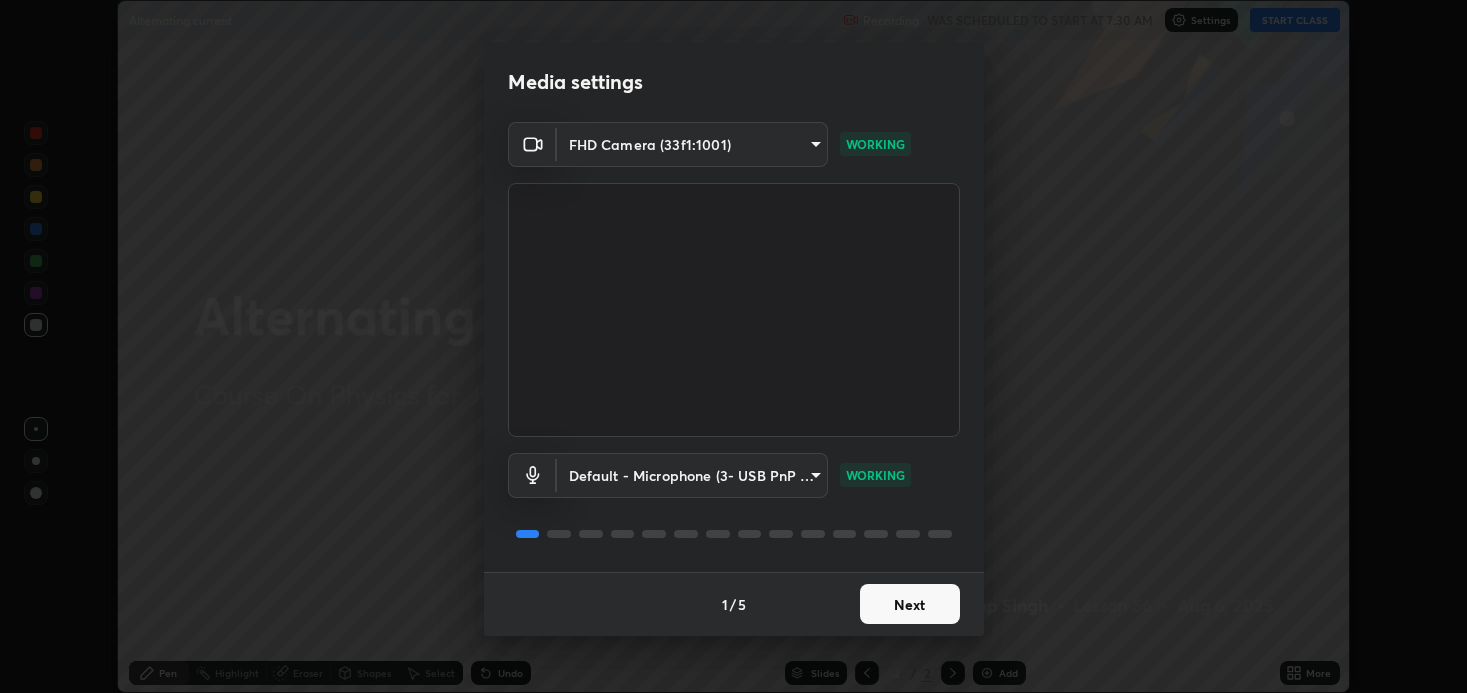 click on "Next" at bounding box center [910, 604] 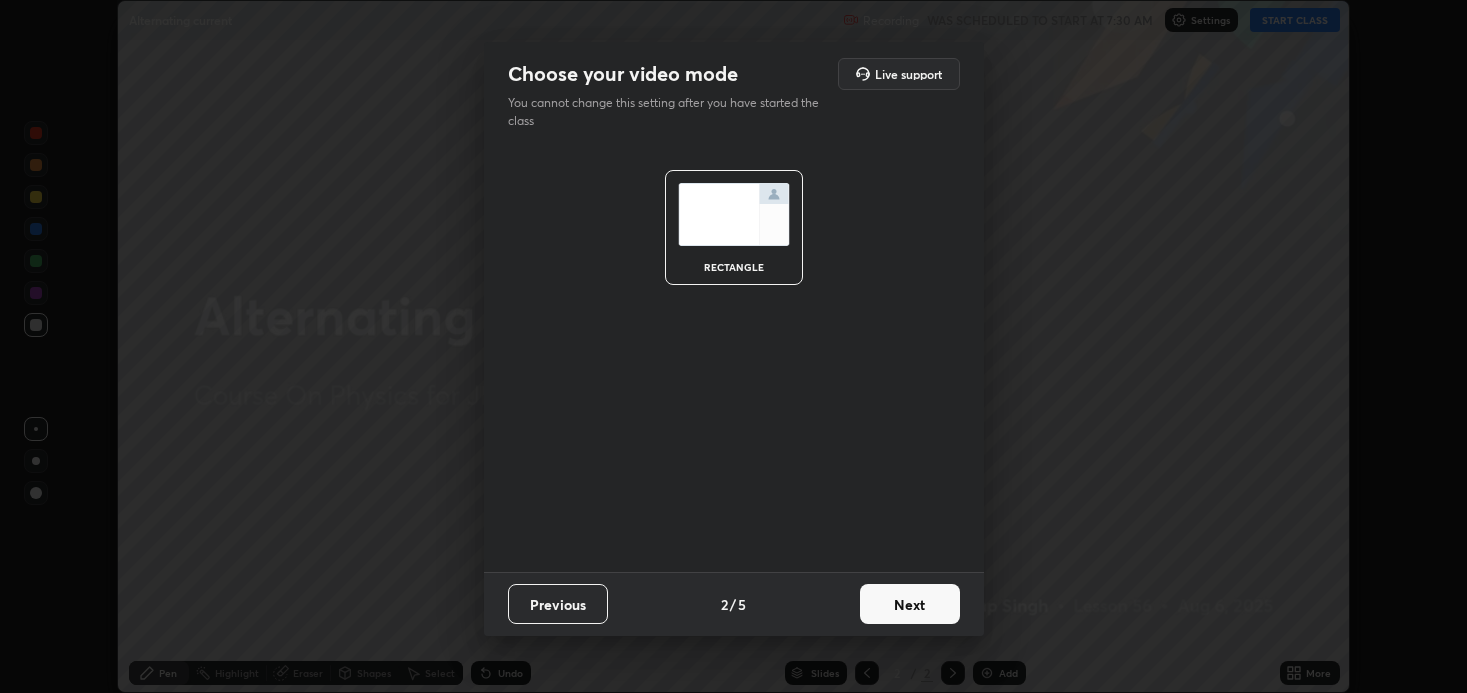 click on "Next" at bounding box center (910, 604) 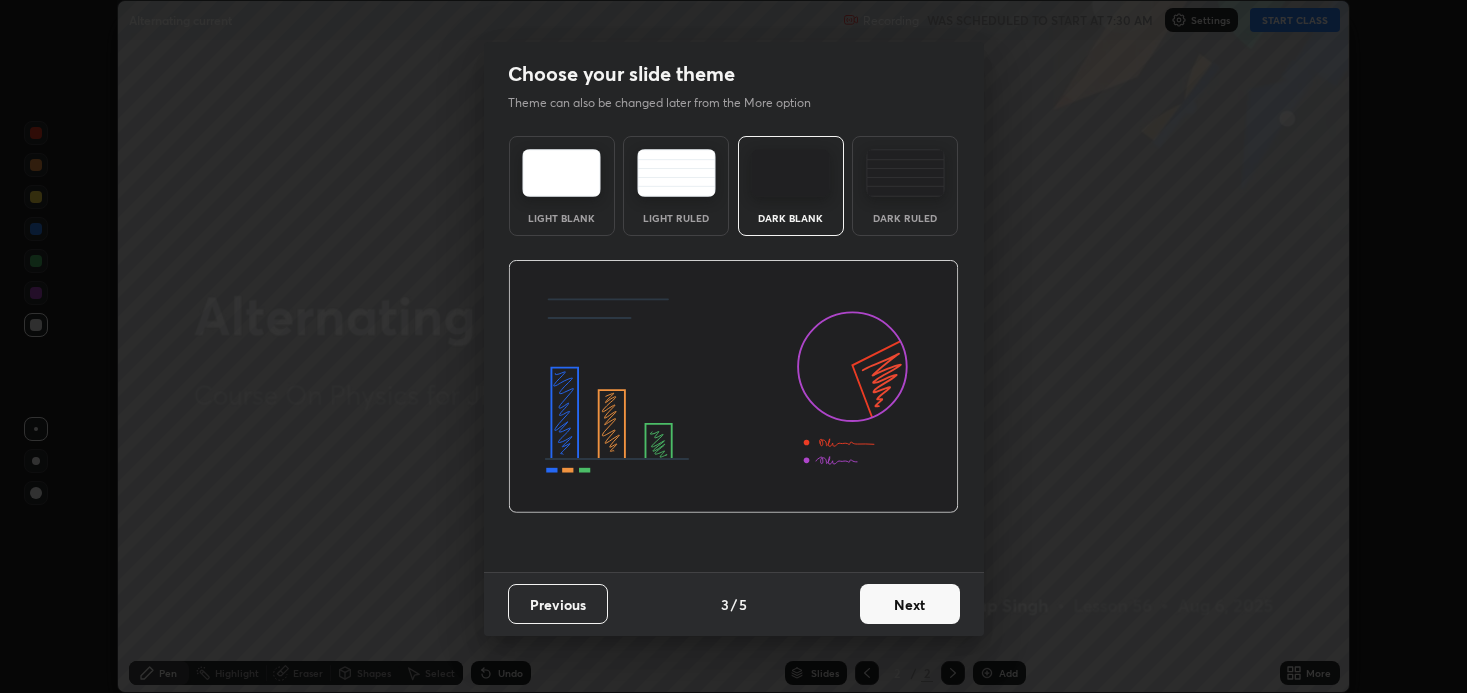 click on "Next" at bounding box center (910, 604) 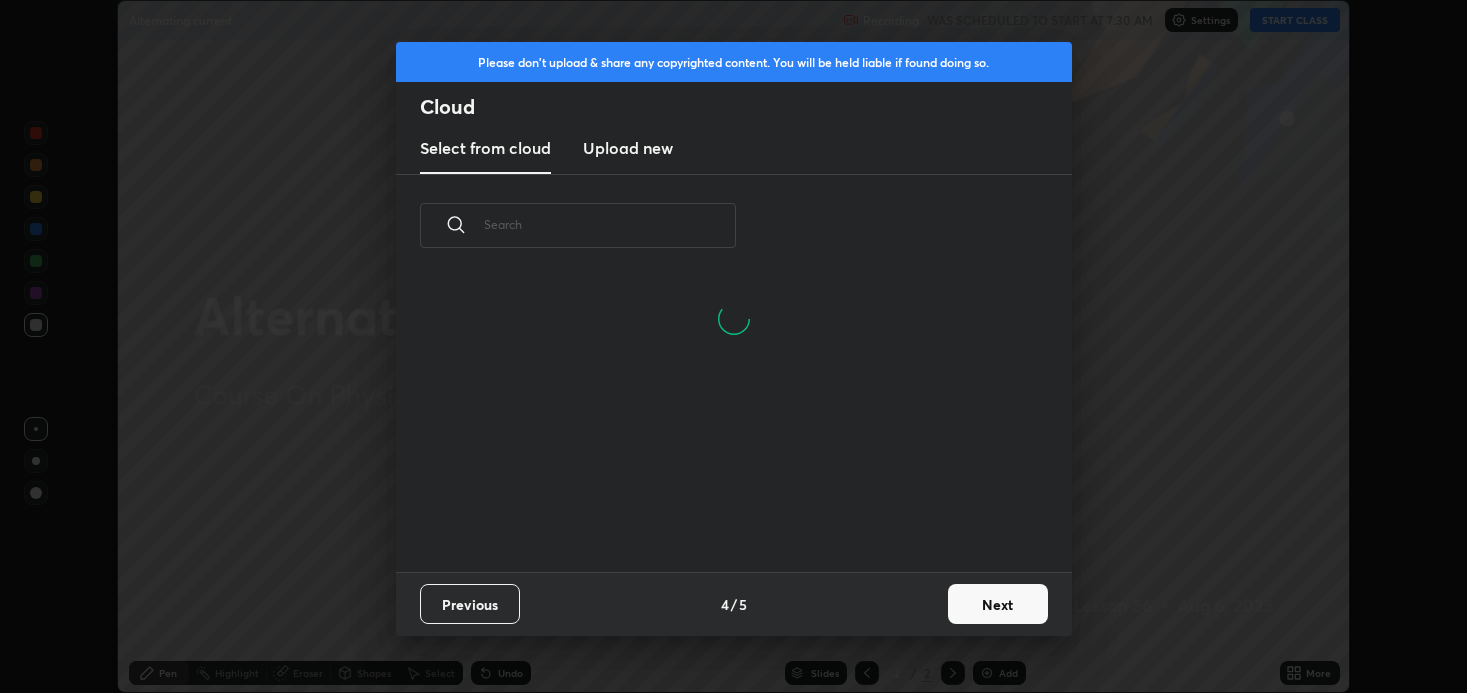 click on "Next" at bounding box center (998, 604) 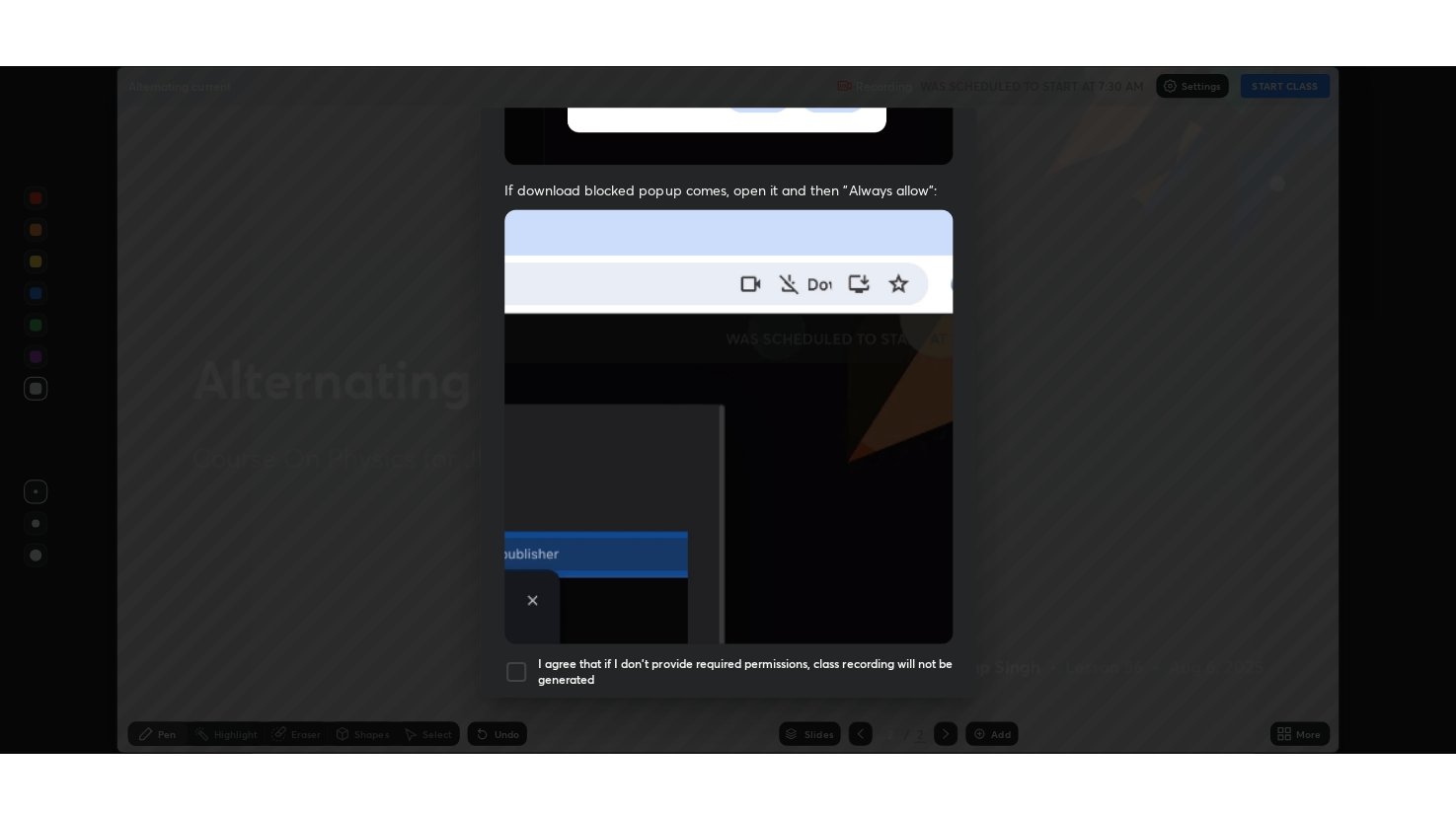 scroll, scrollTop: 400, scrollLeft: 0, axis: vertical 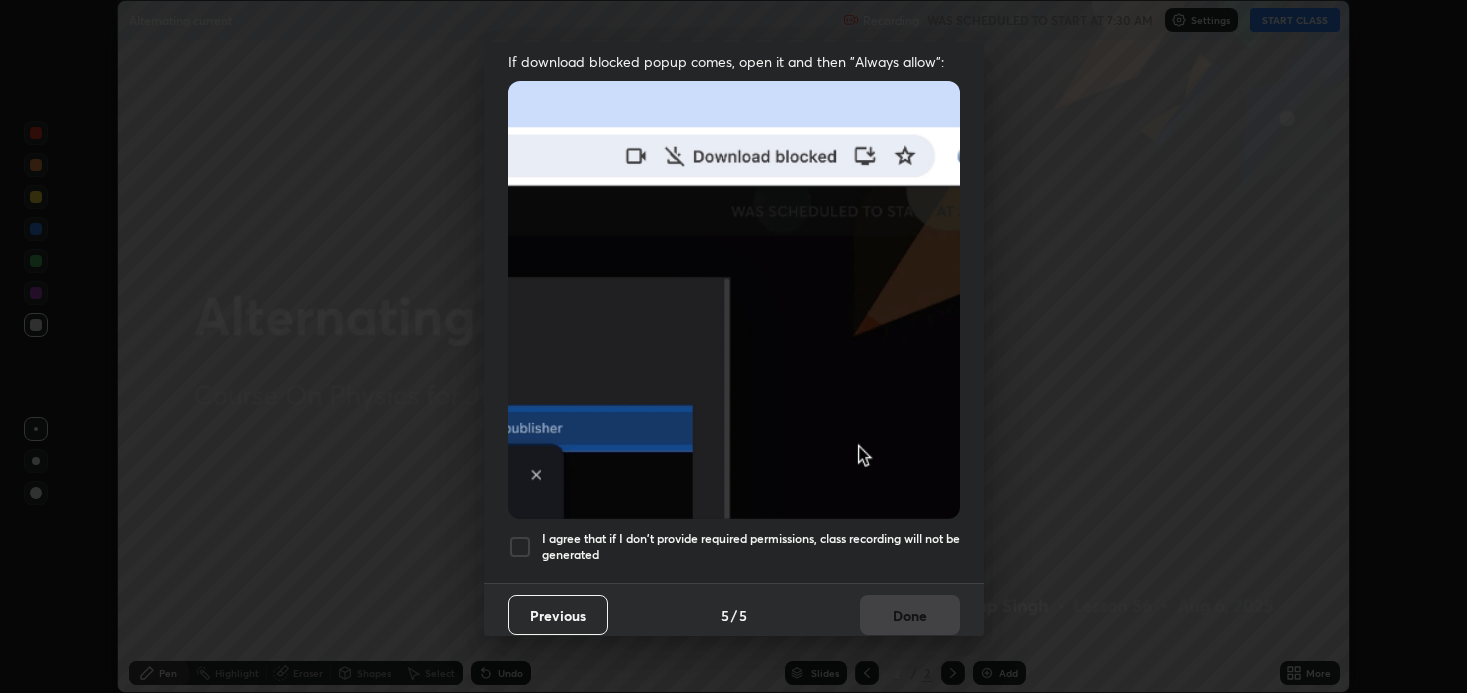 click at bounding box center [520, 547] 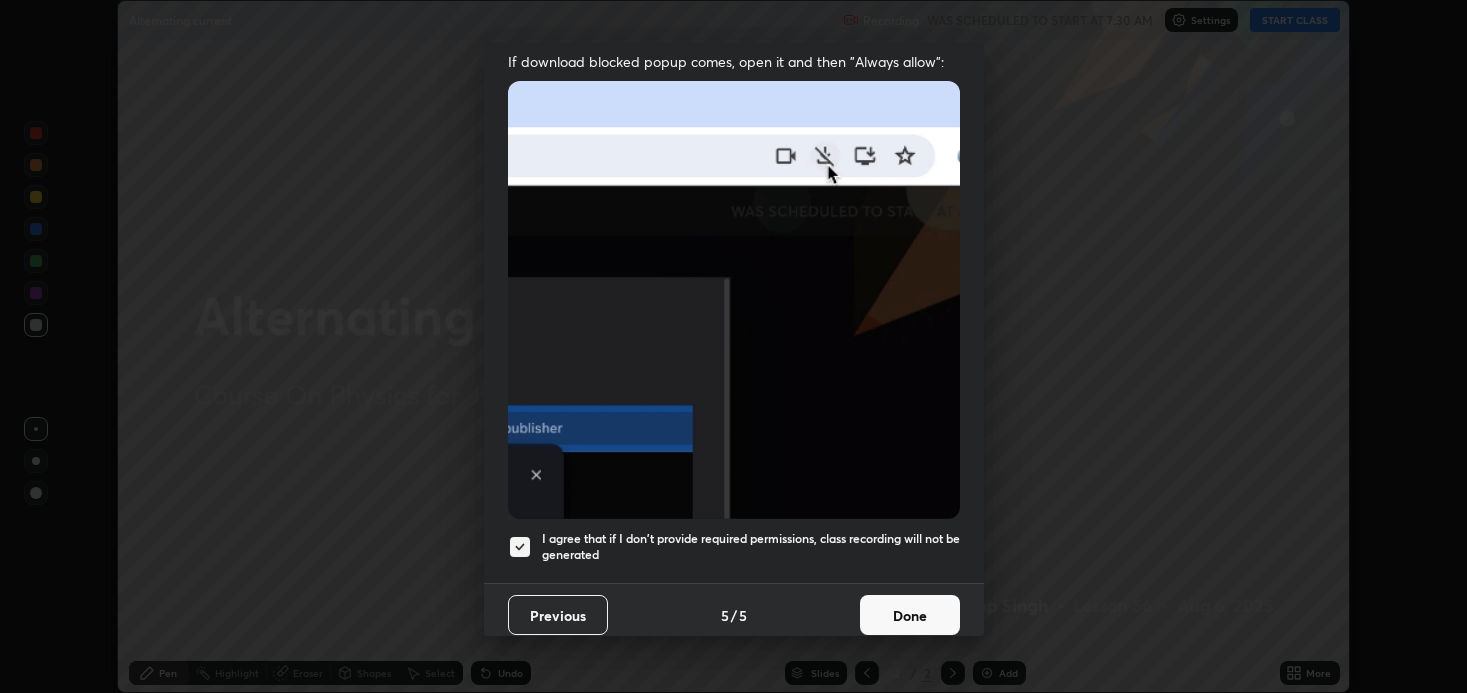click on "Done" at bounding box center [910, 615] 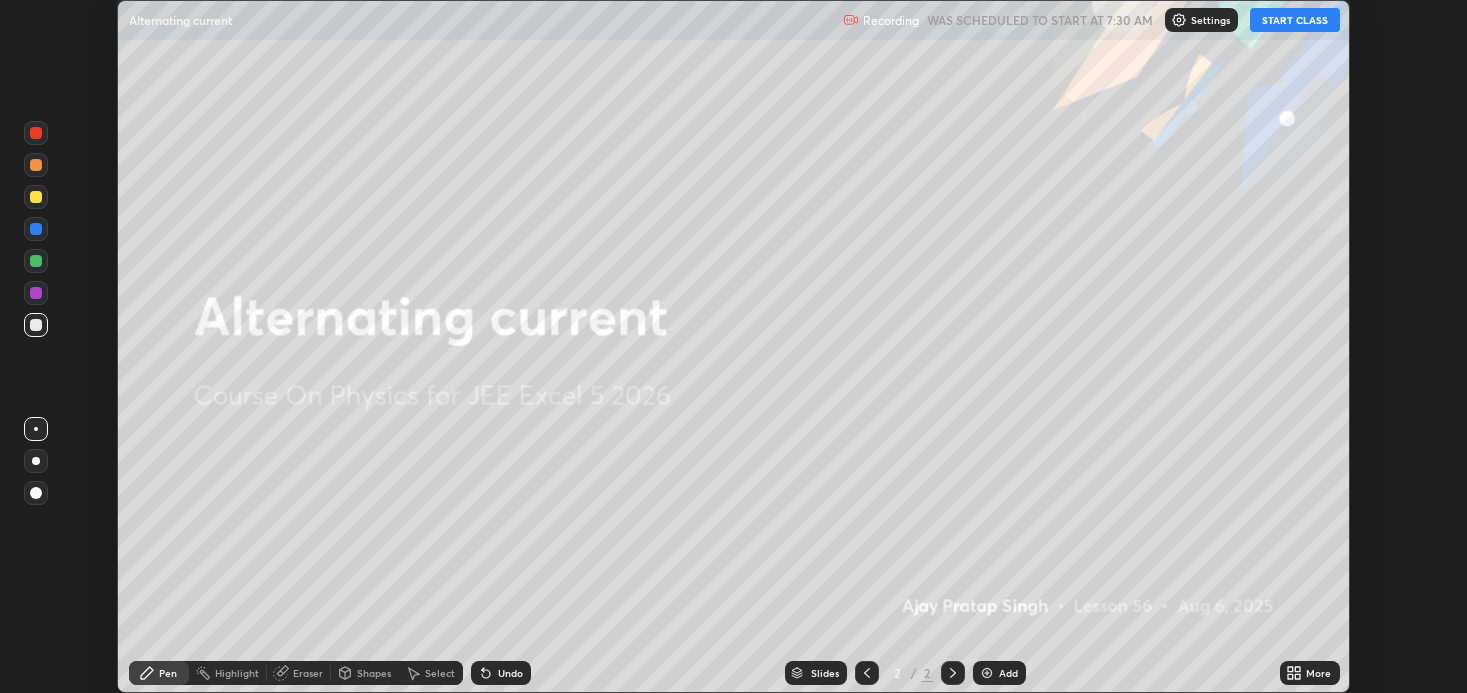 click on "START CLASS" at bounding box center [1295, 20] 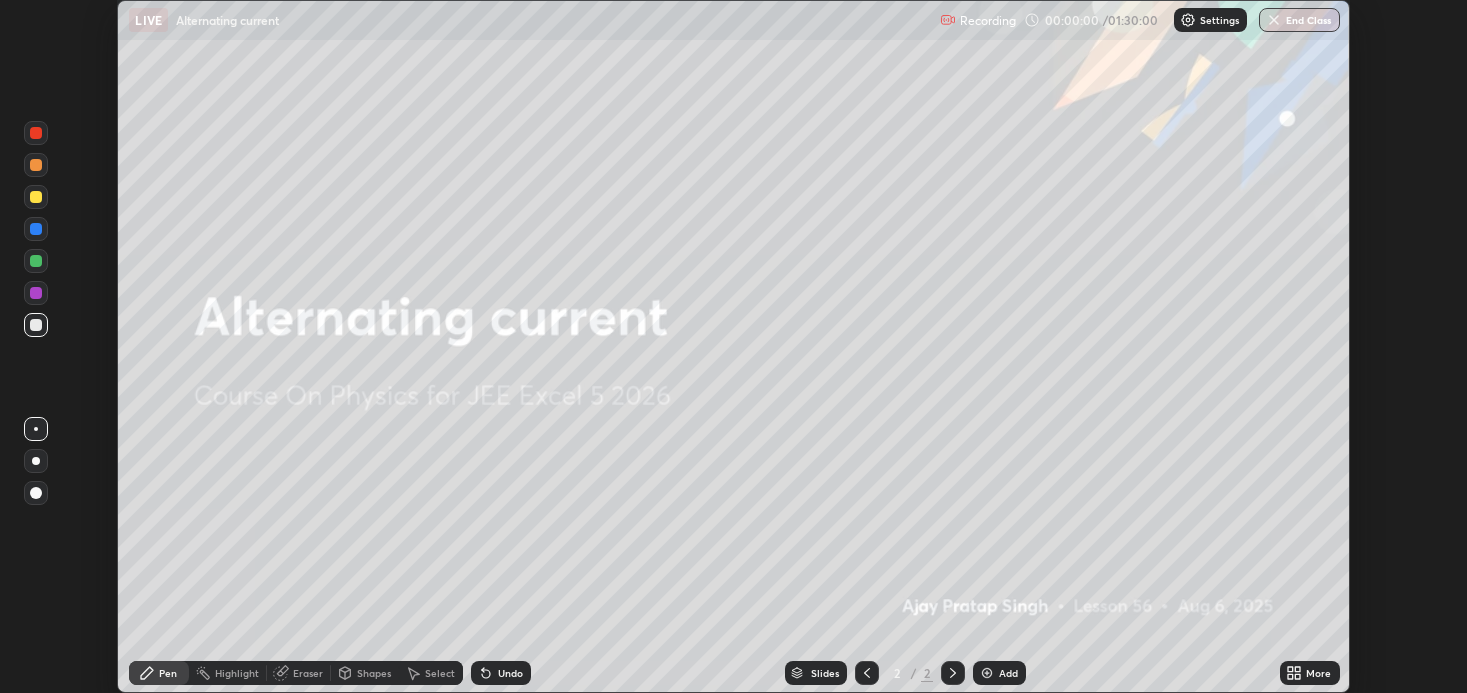 click 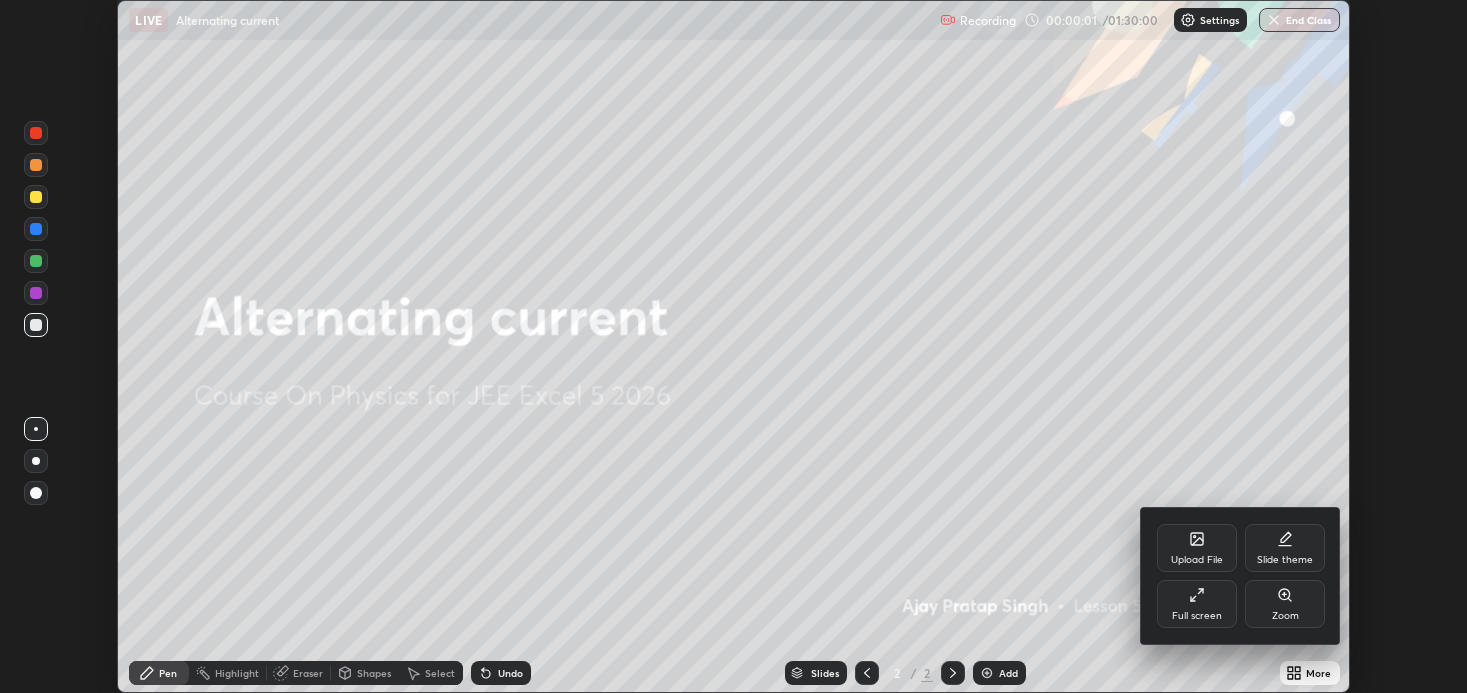 click on "Full screen" at bounding box center (1197, 604) 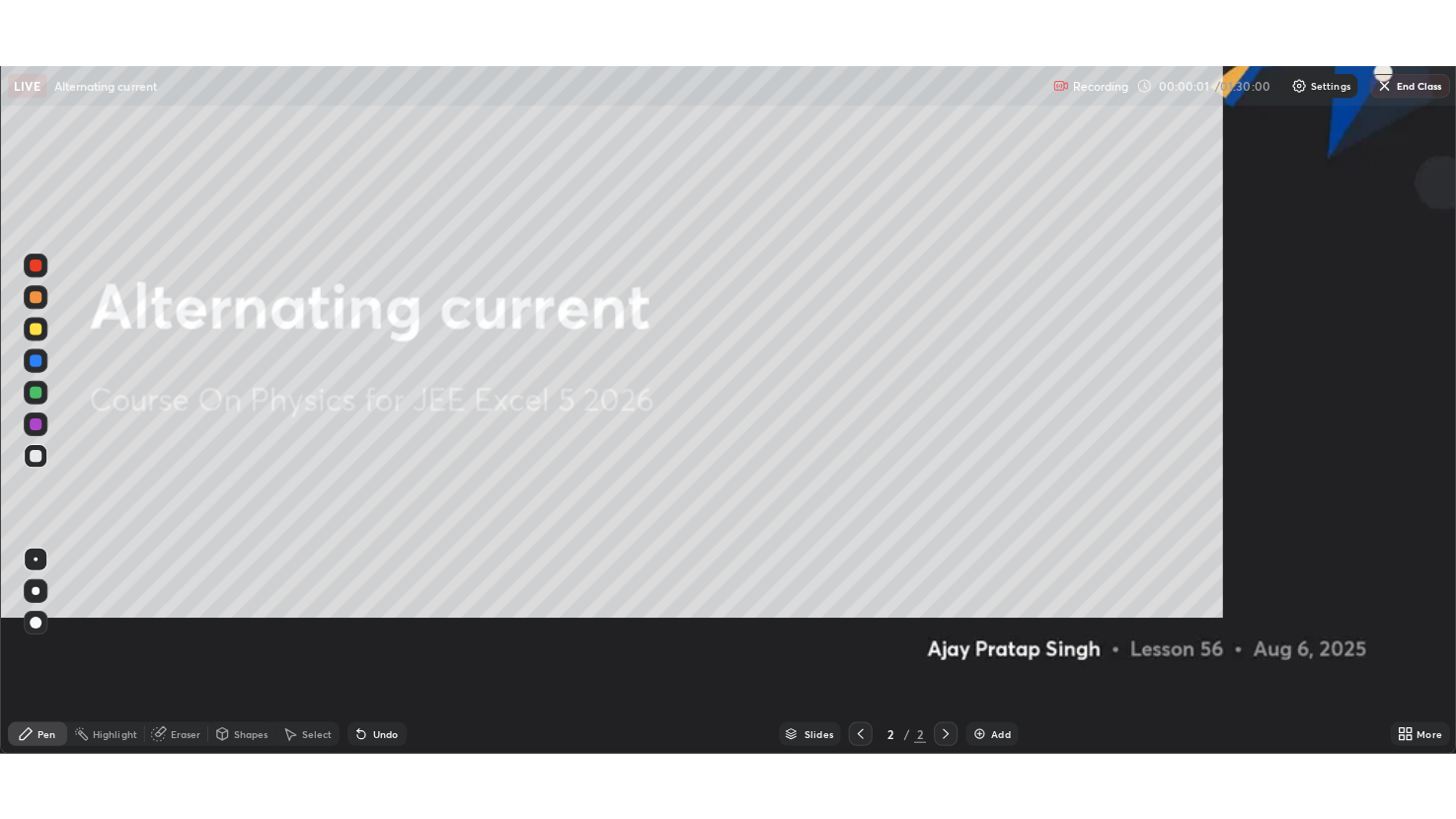scroll, scrollTop: 97855, scrollLeft: 97255, axis: both 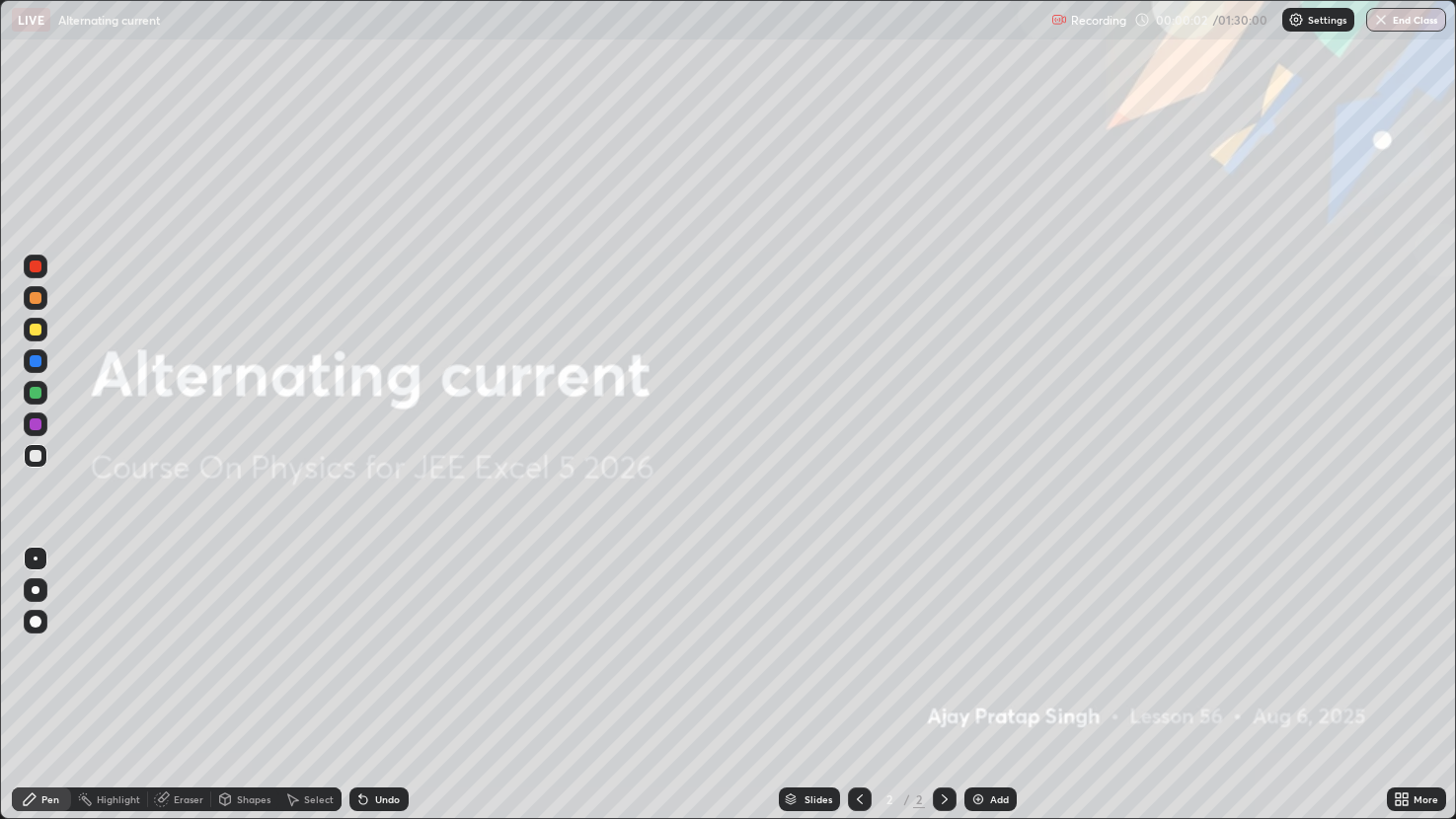 click on "Add" at bounding box center [999, 799] 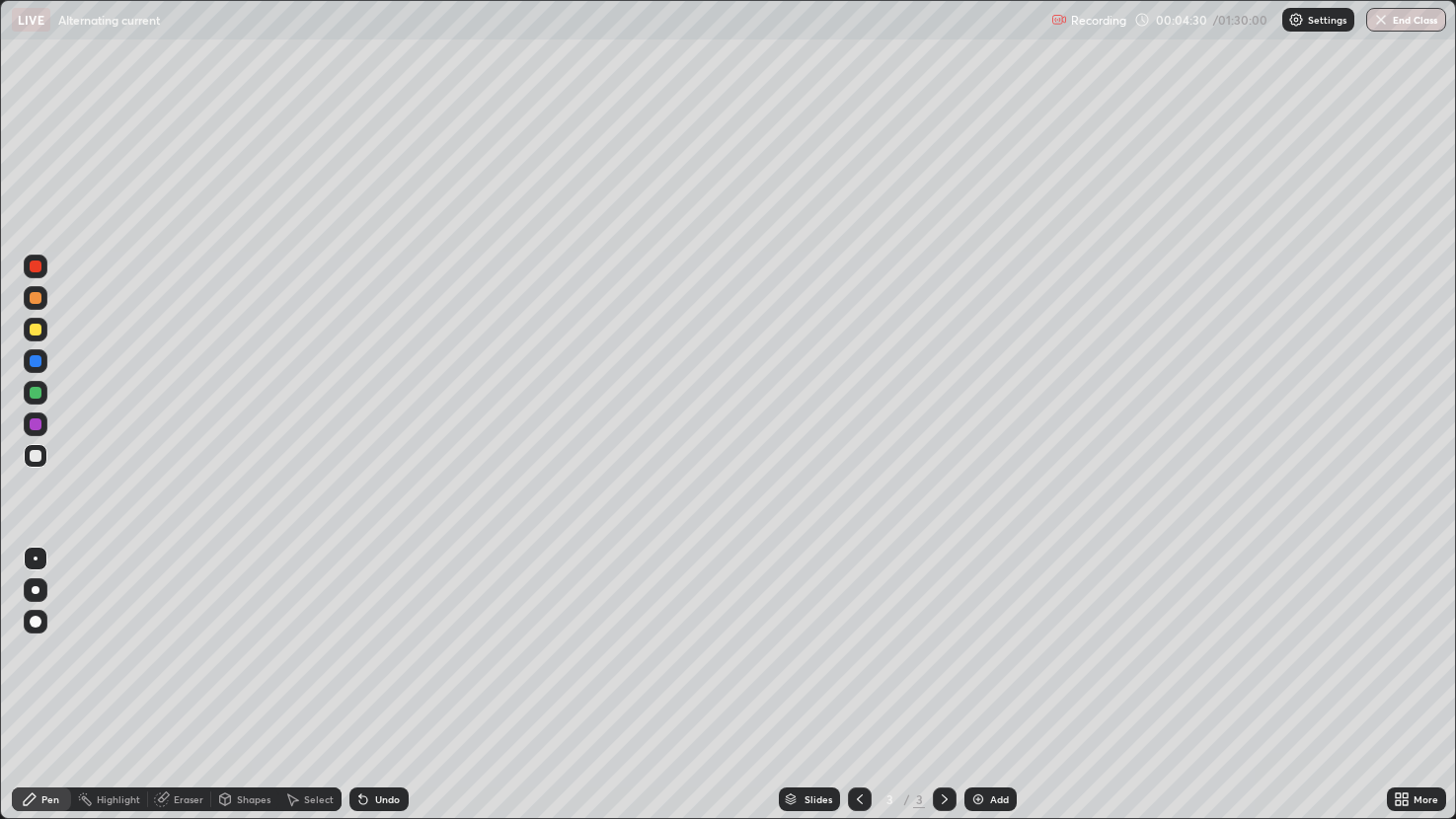 click on "Shapes" at bounding box center (254, 799) 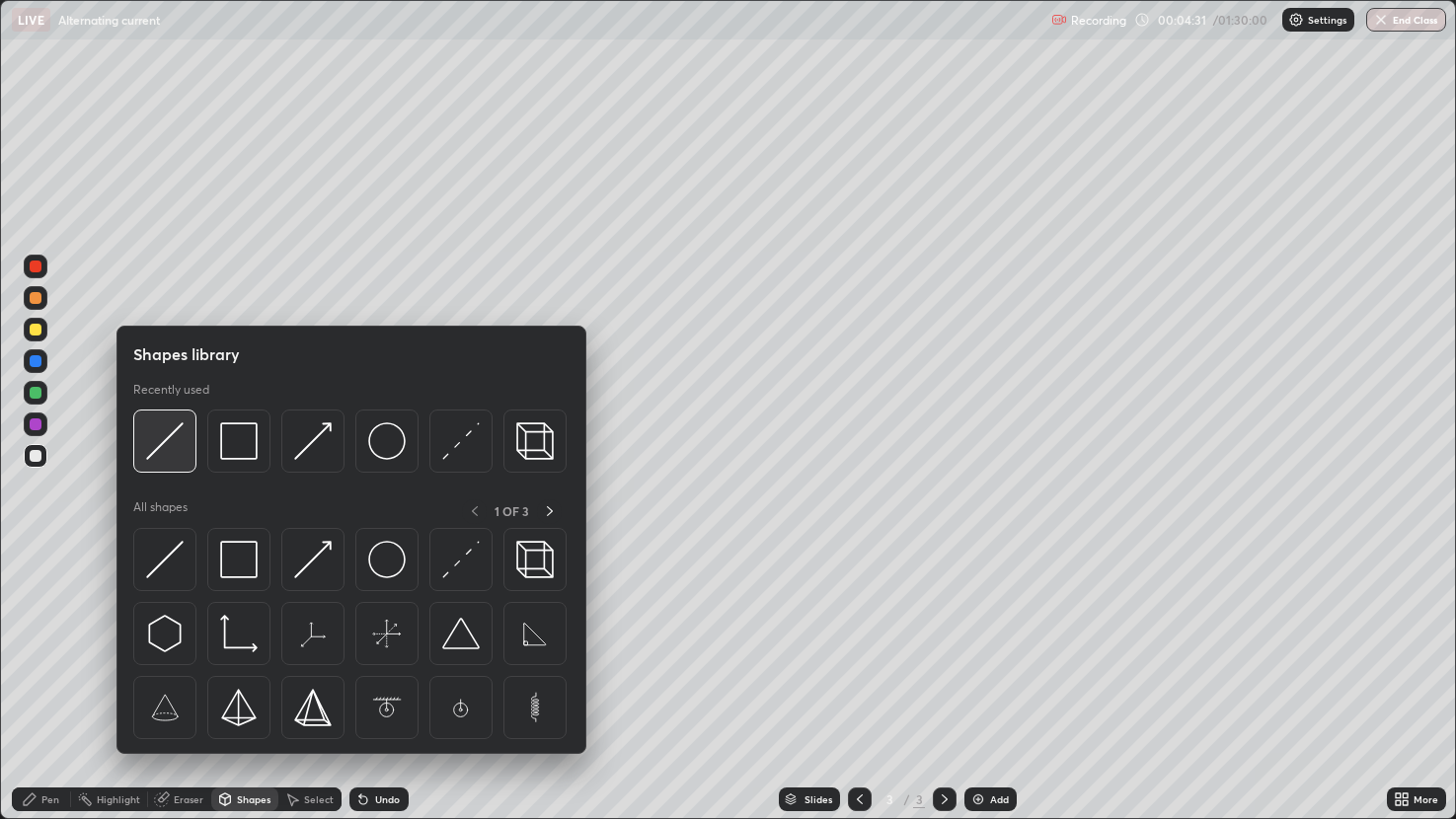 click at bounding box center [165, 441] 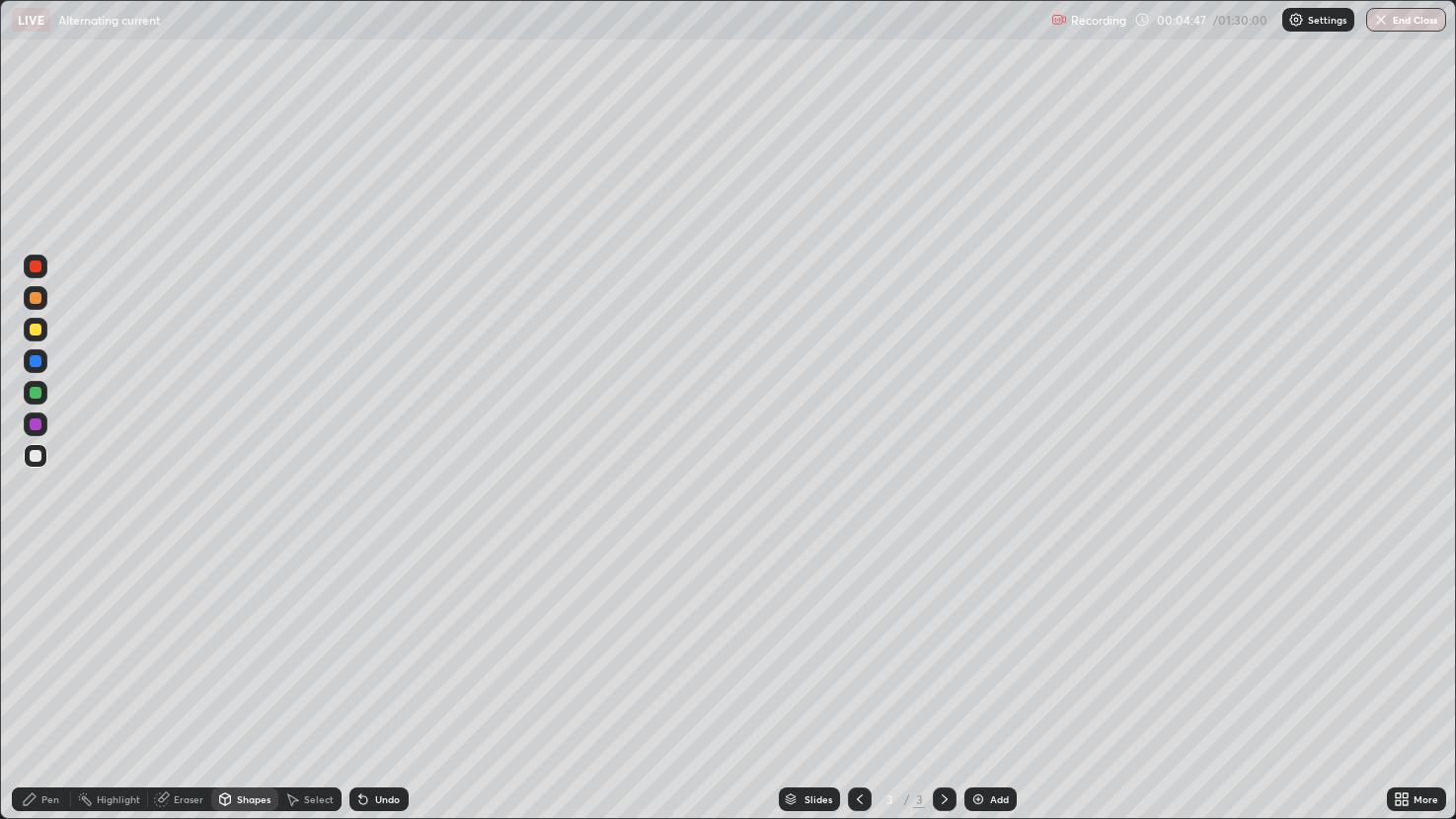 click on "Pen" at bounding box center [50, 799] 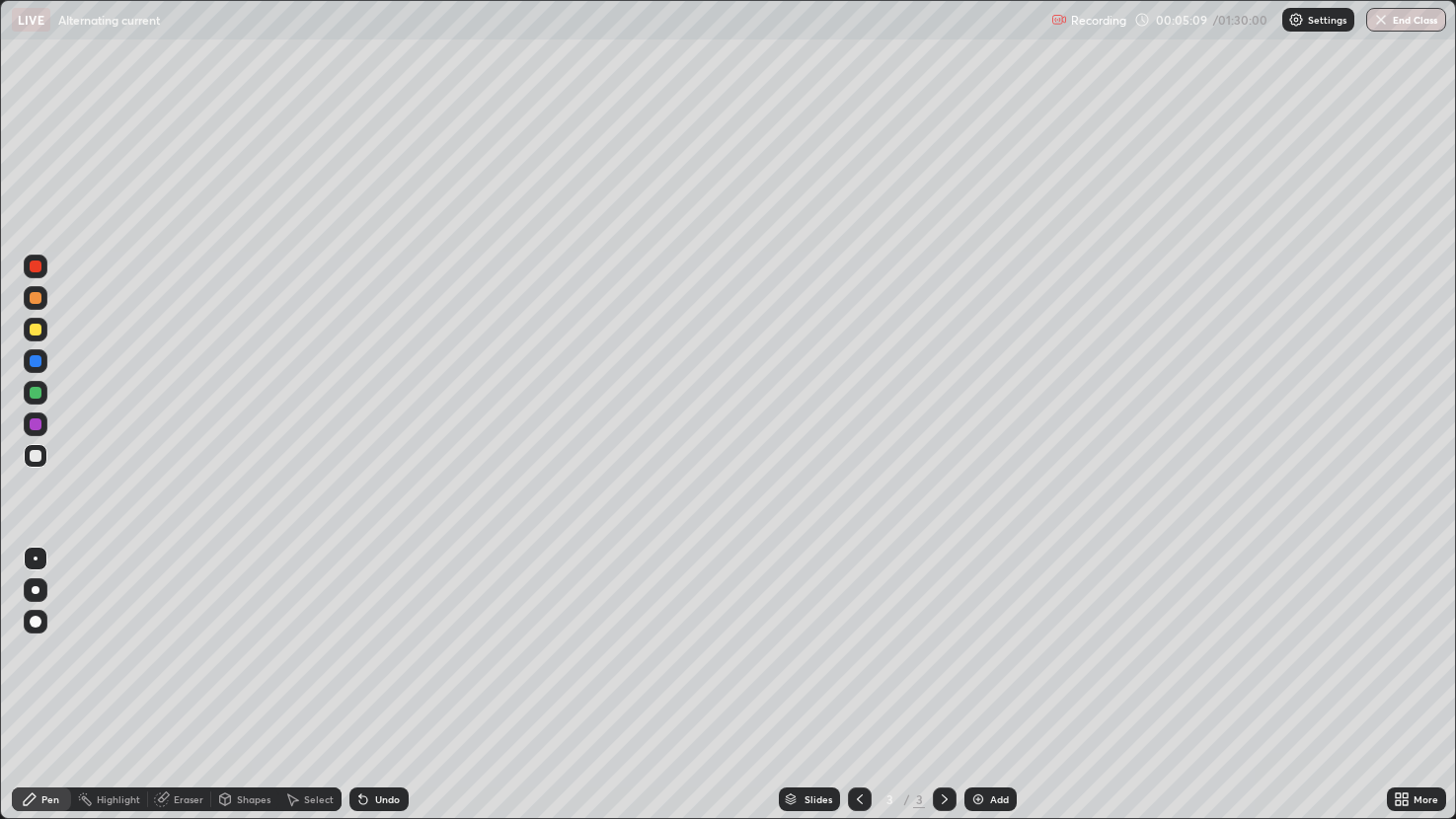 click on "Undo" at bounding box center (387, 799) 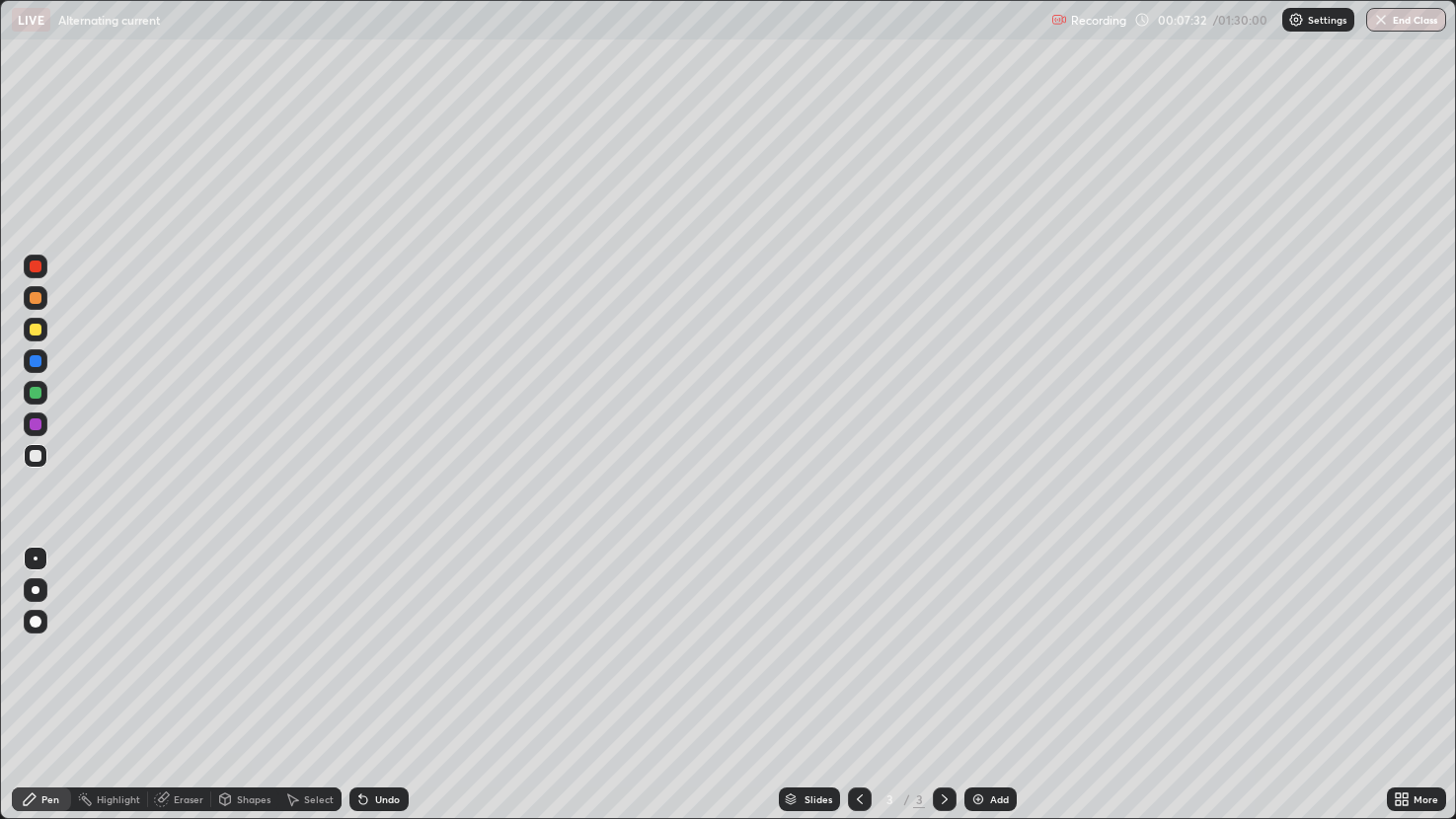 click on "Undo" at bounding box center (387, 799) 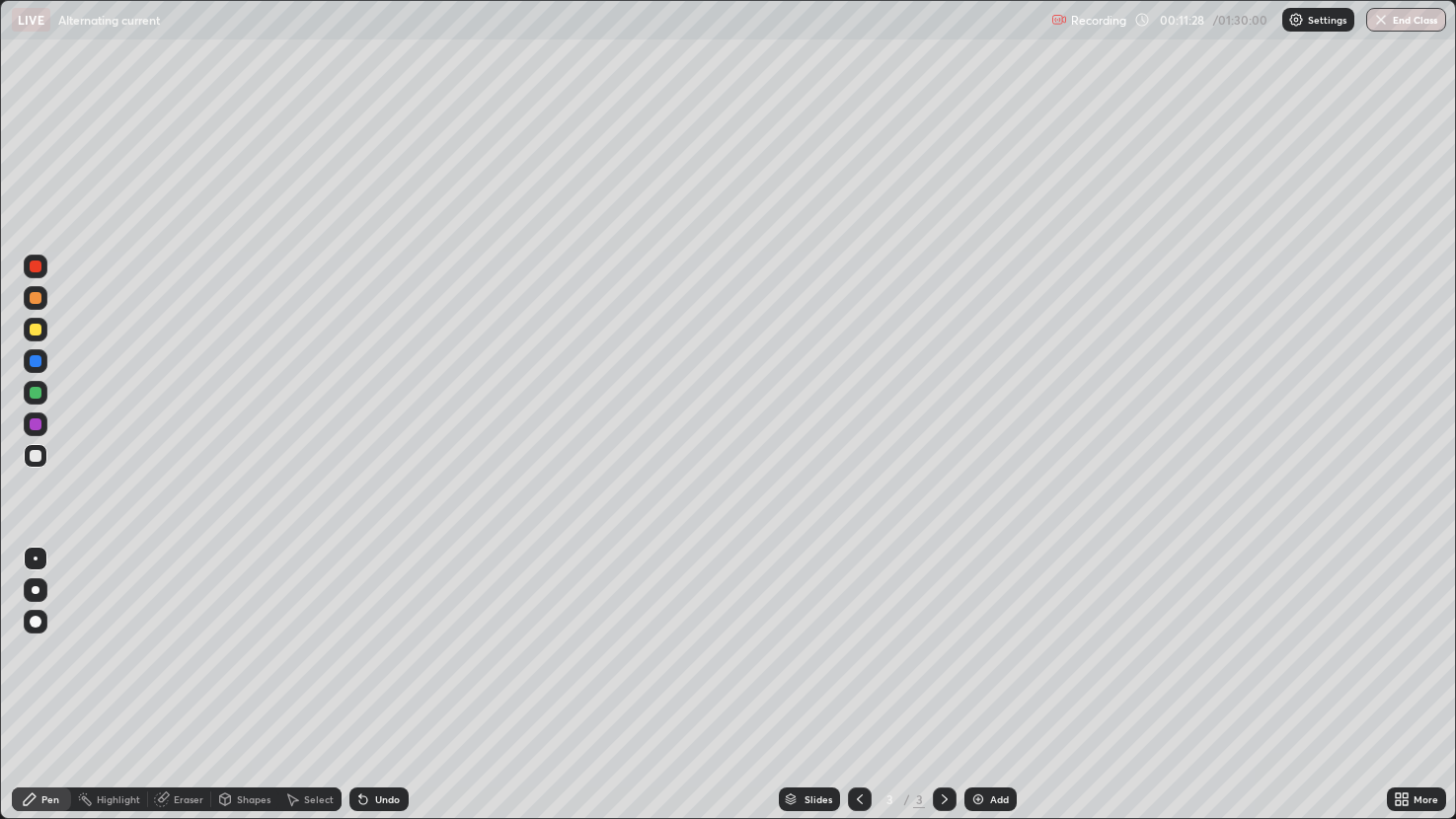 click at bounding box center (36, 330) 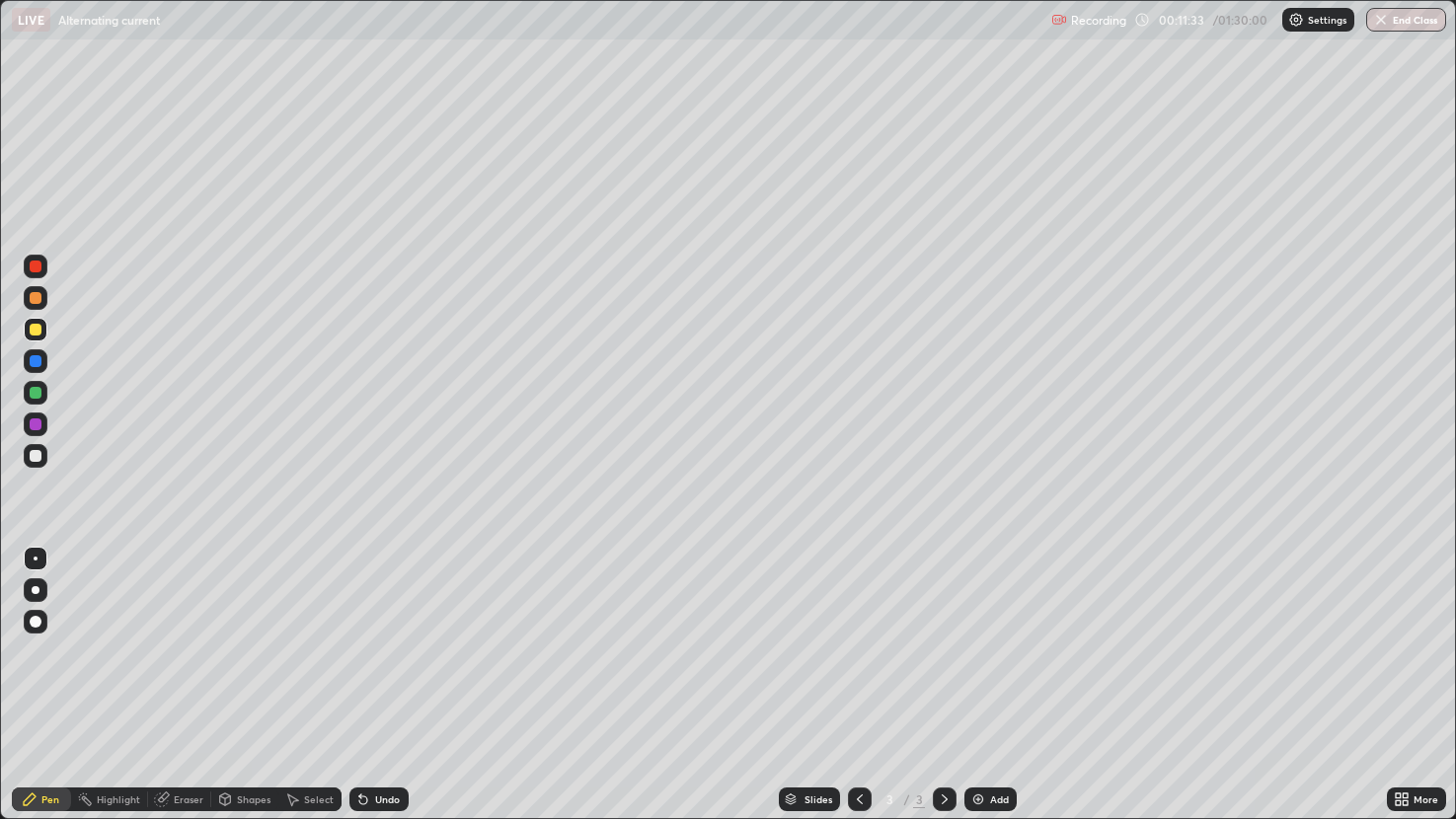 click at bounding box center (978, 799) 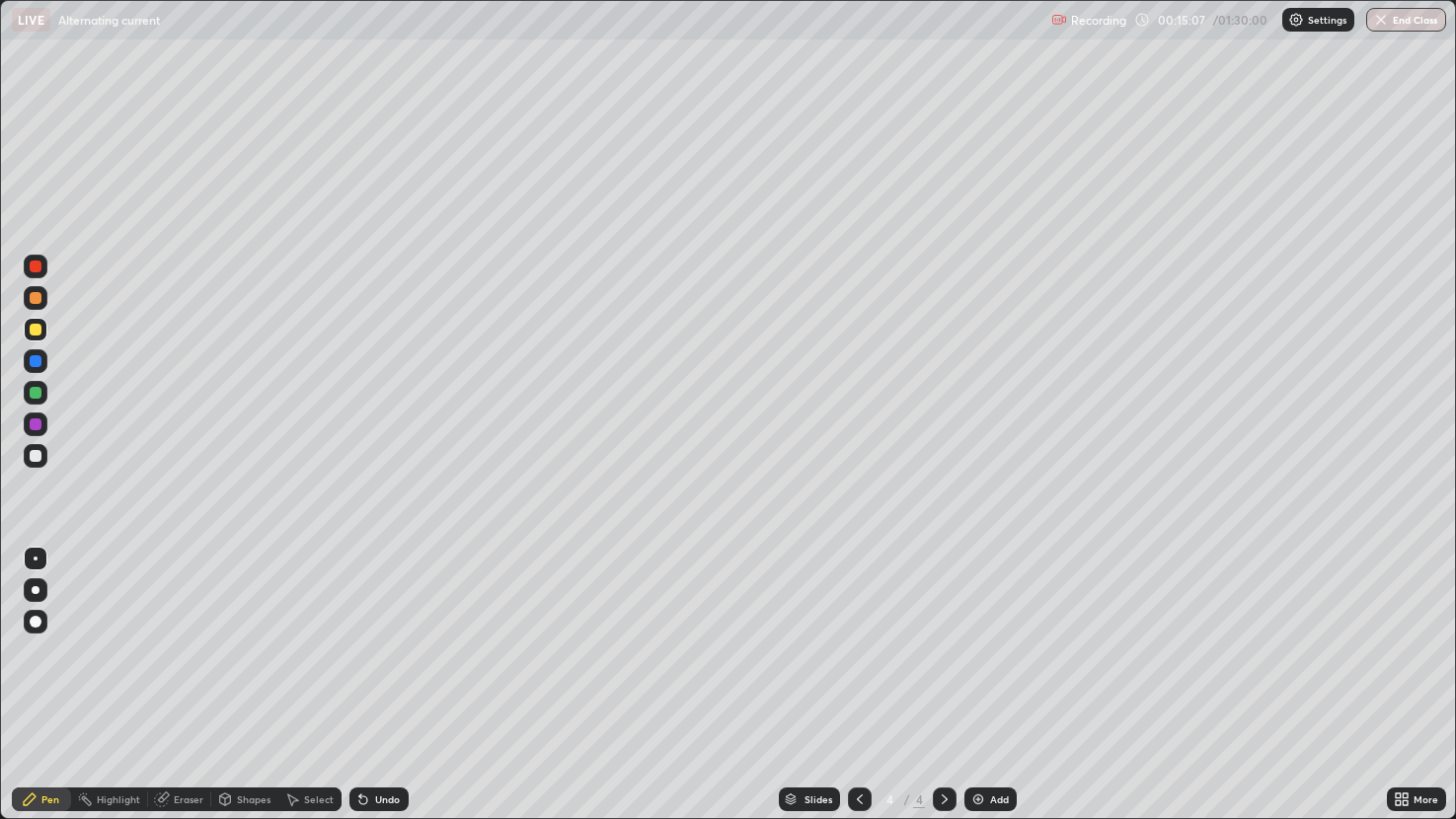 click on "Select" at bounding box center (310, 799) 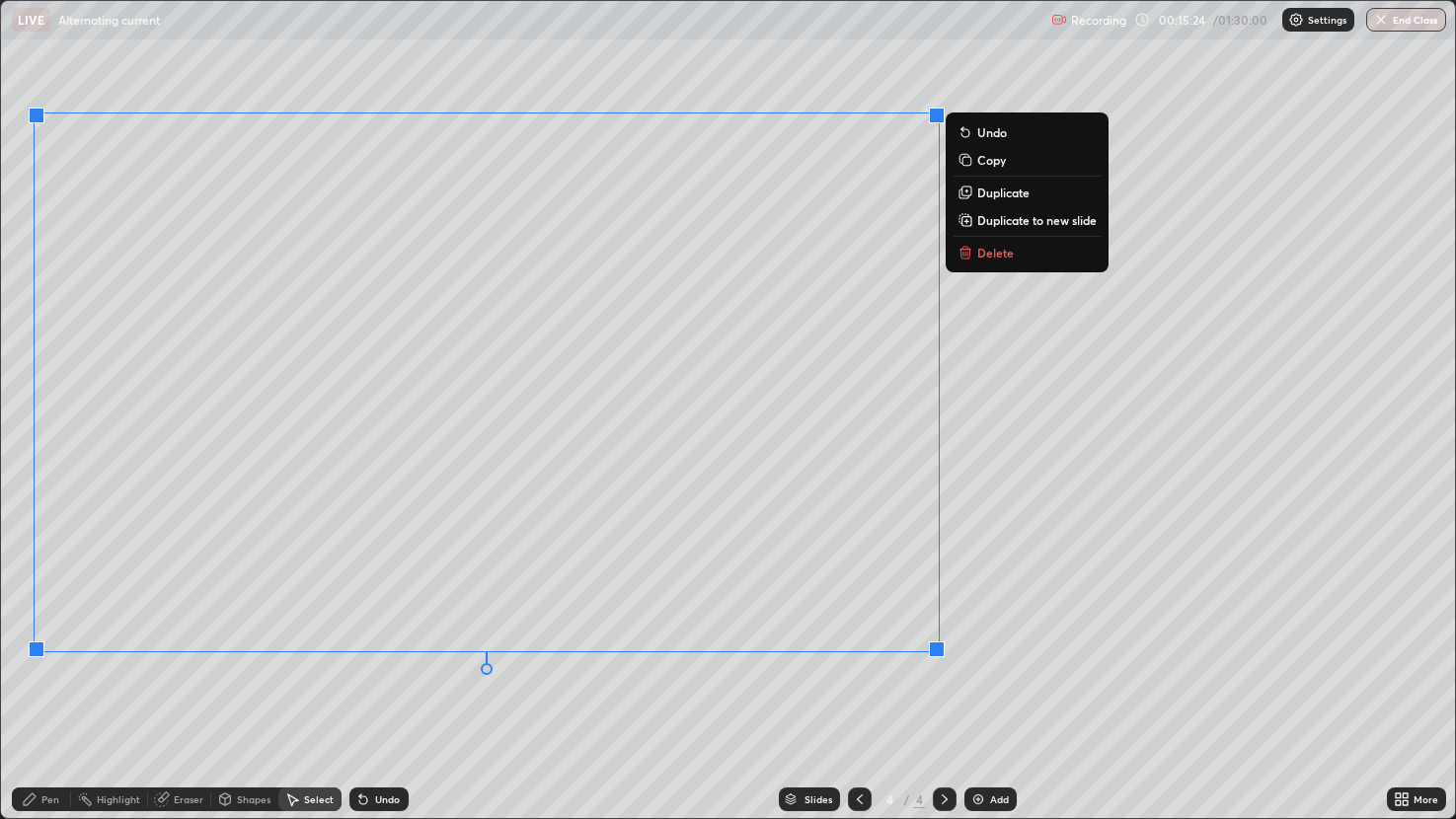 click on "0 ° Undo Copy Duplicate Duplicate to new slide Delete" at bounding box center (728, 410) 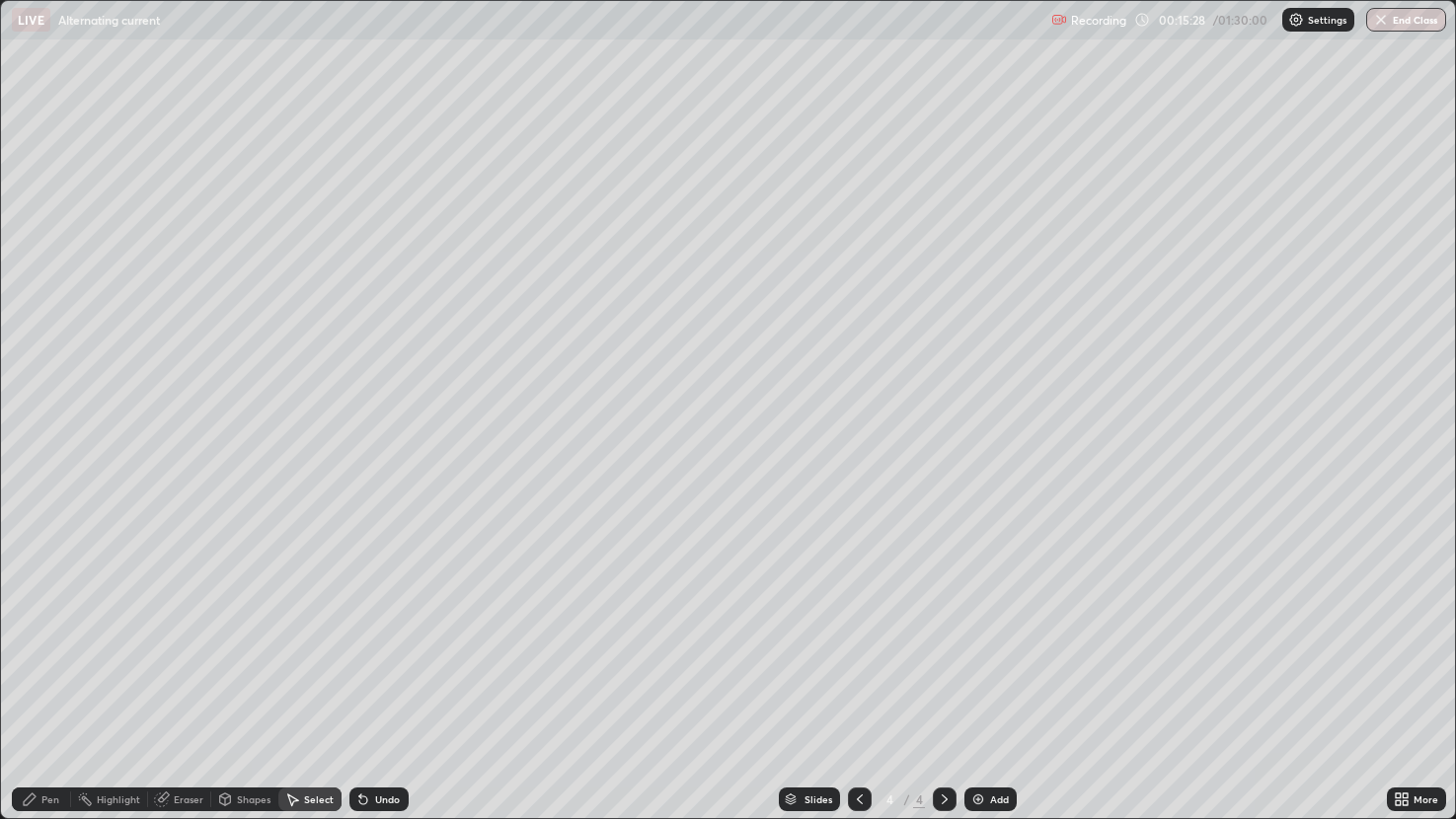 click on "Pen" at bounding box center [50, 799] 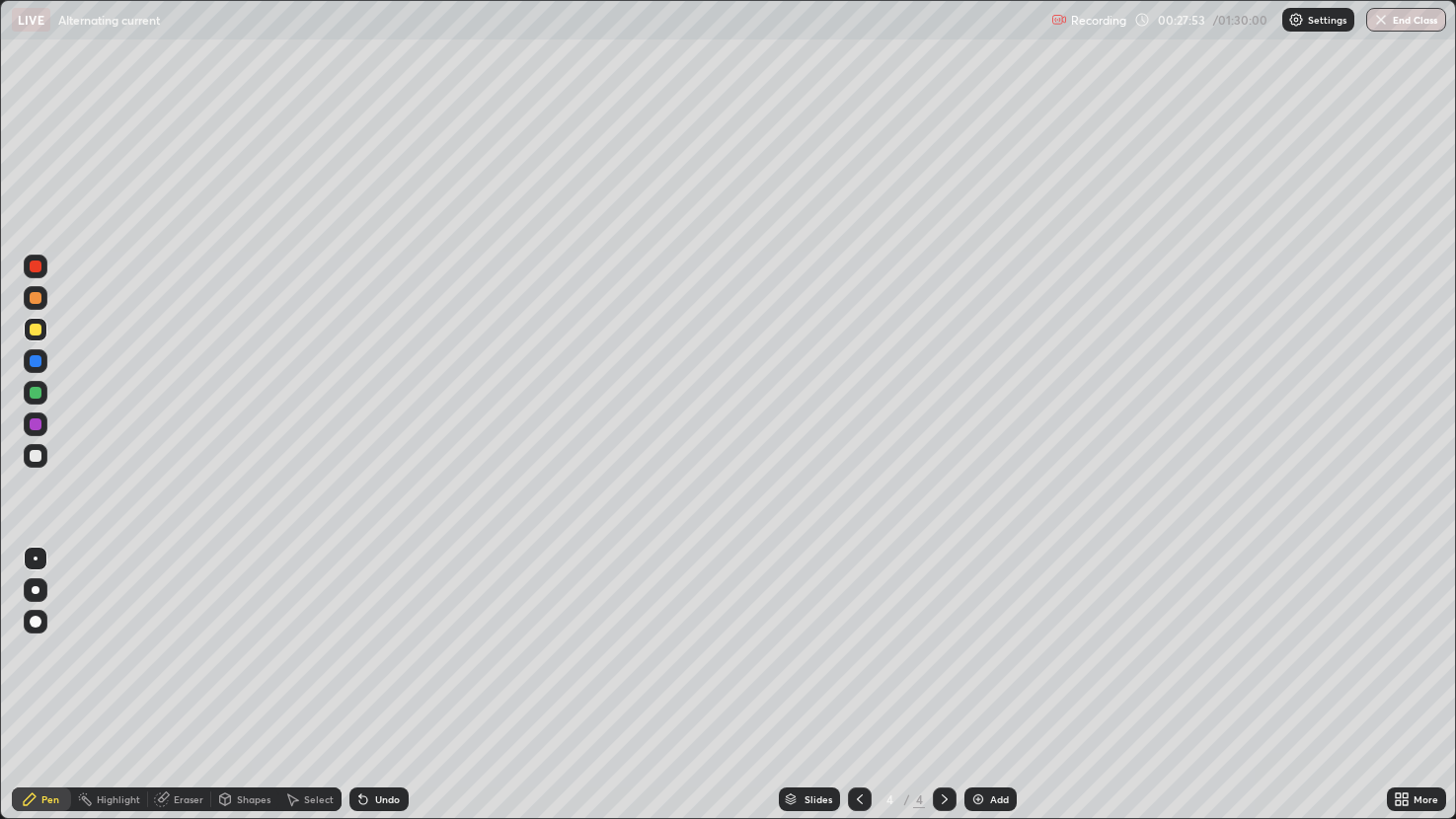 click on "Add" at bounding box center [999, 799] 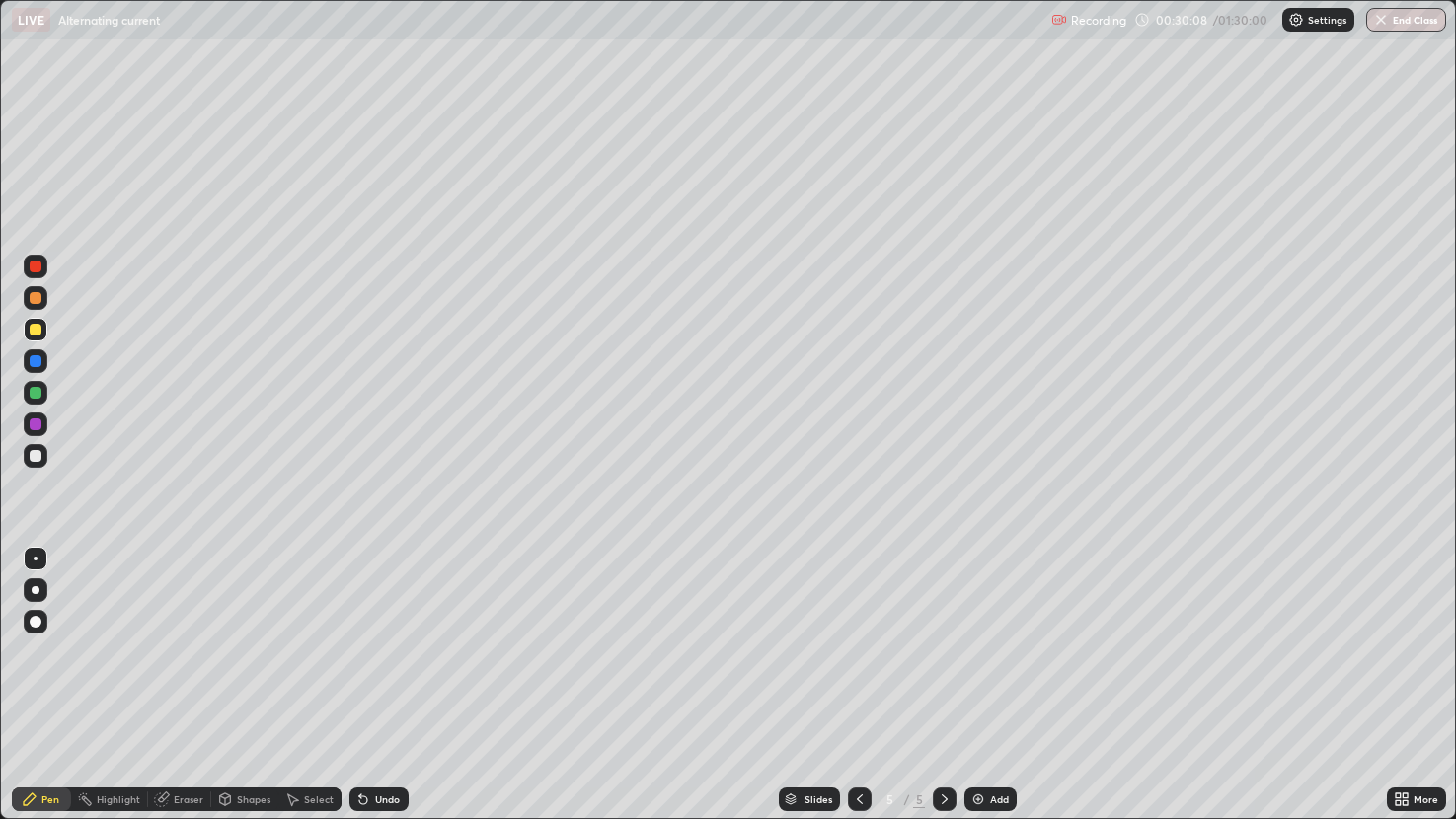 click on "Undo" at bounding box center [387, 799] 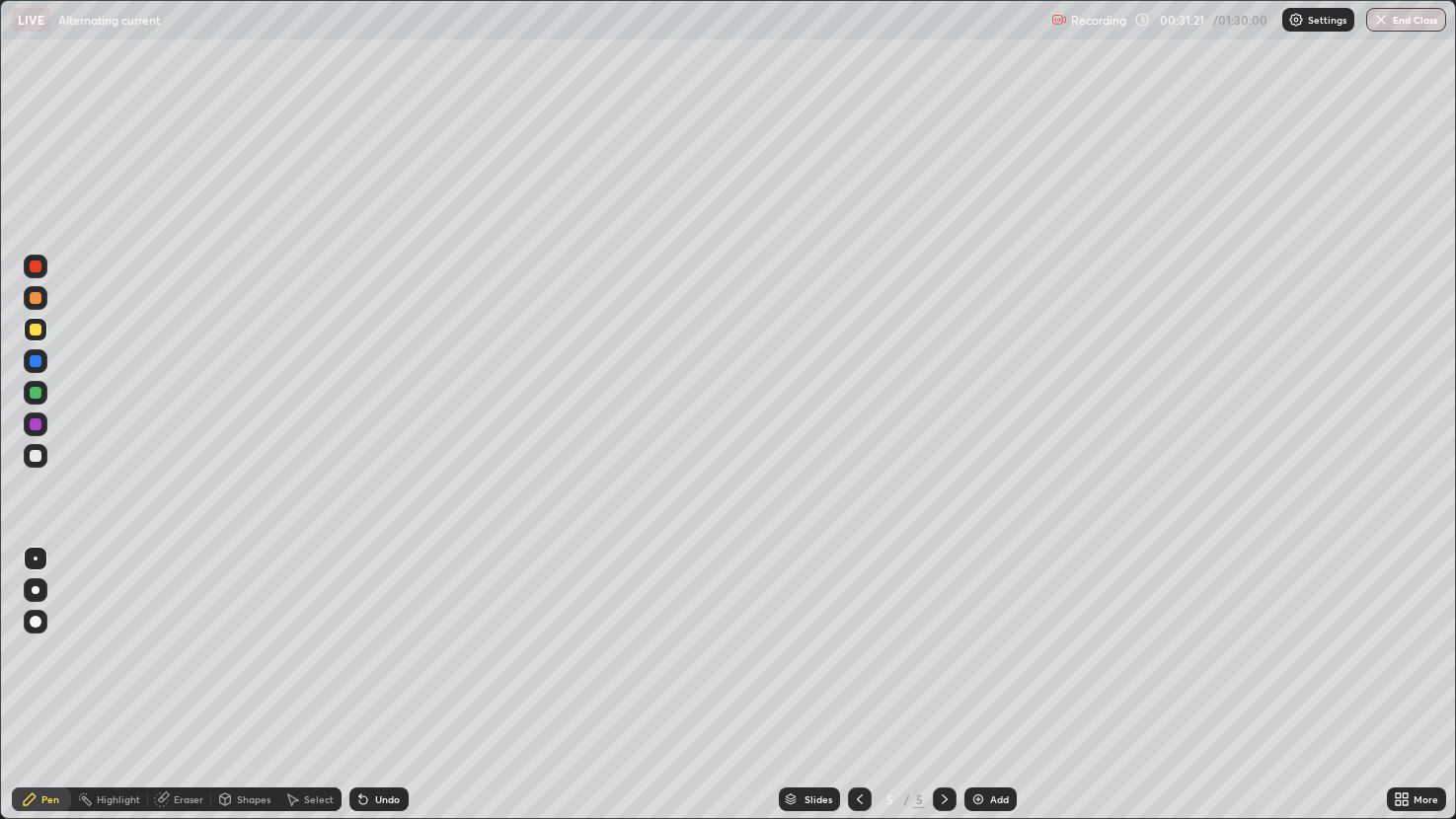 click at bounding box center (978, 799) 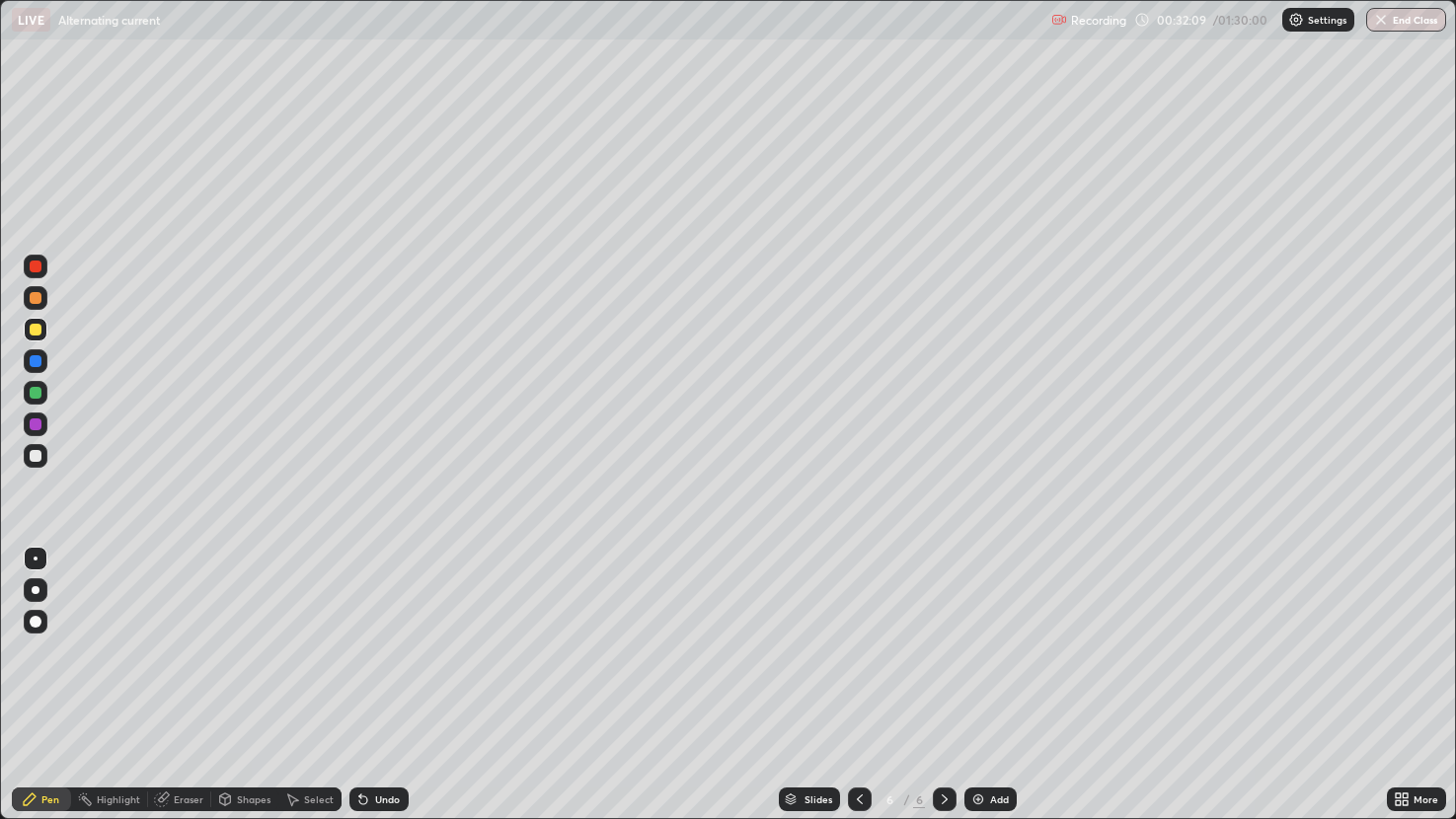 click on "Undo" at bounding box center (387, 799) 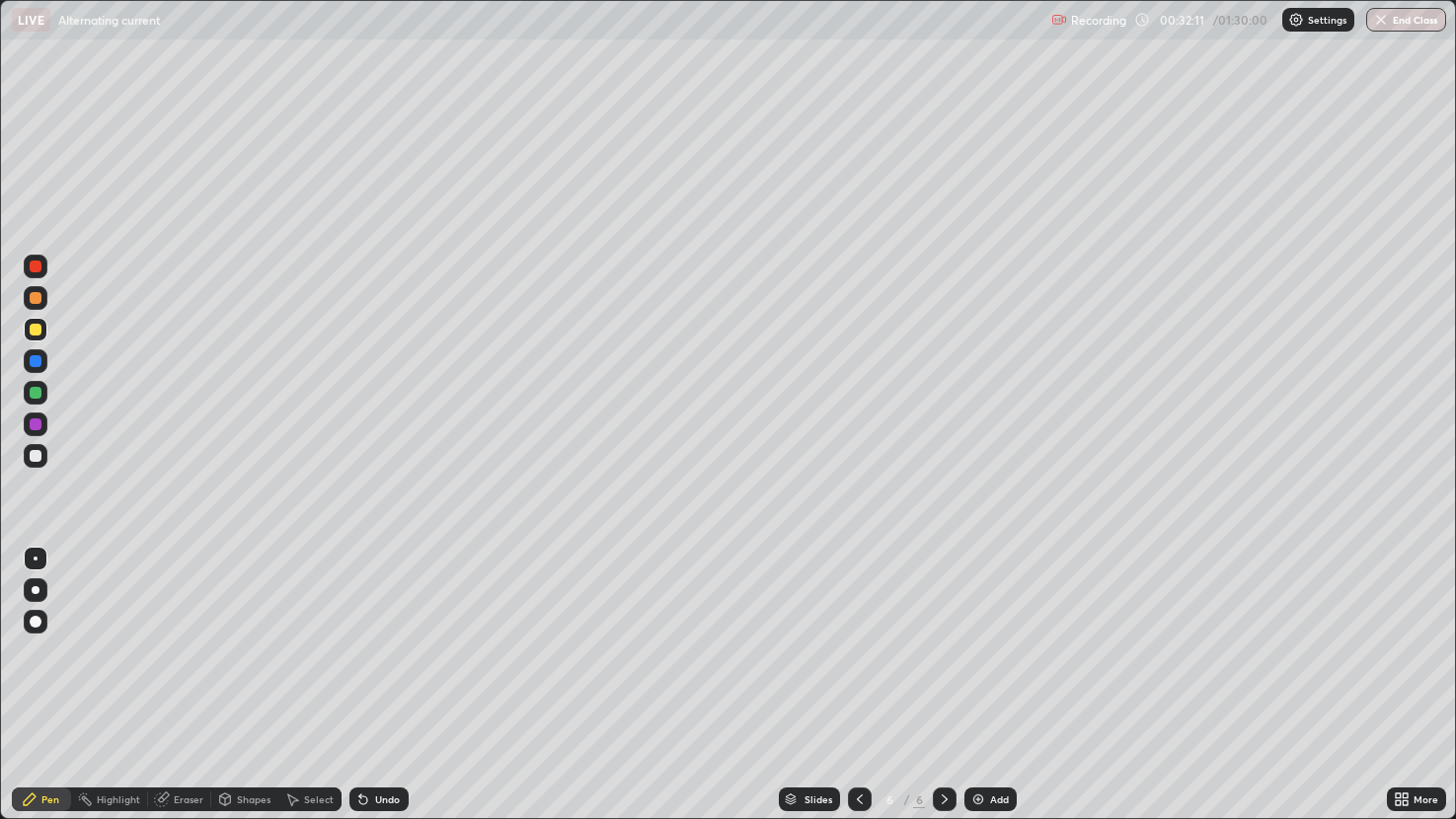 click on "Undo" at bounding box center [387, 799] 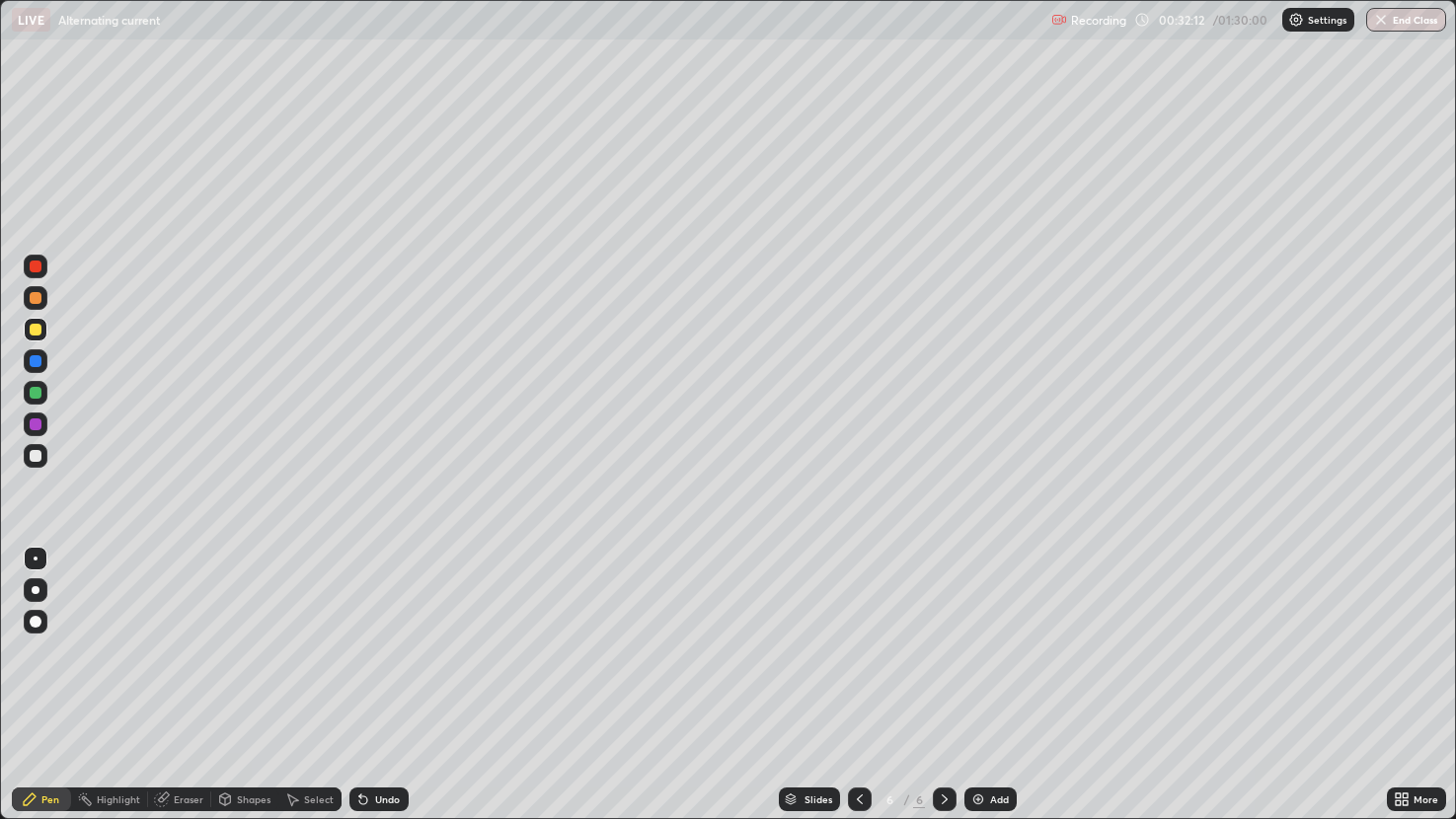 click on "Undo" at bounding box center (379, 799) 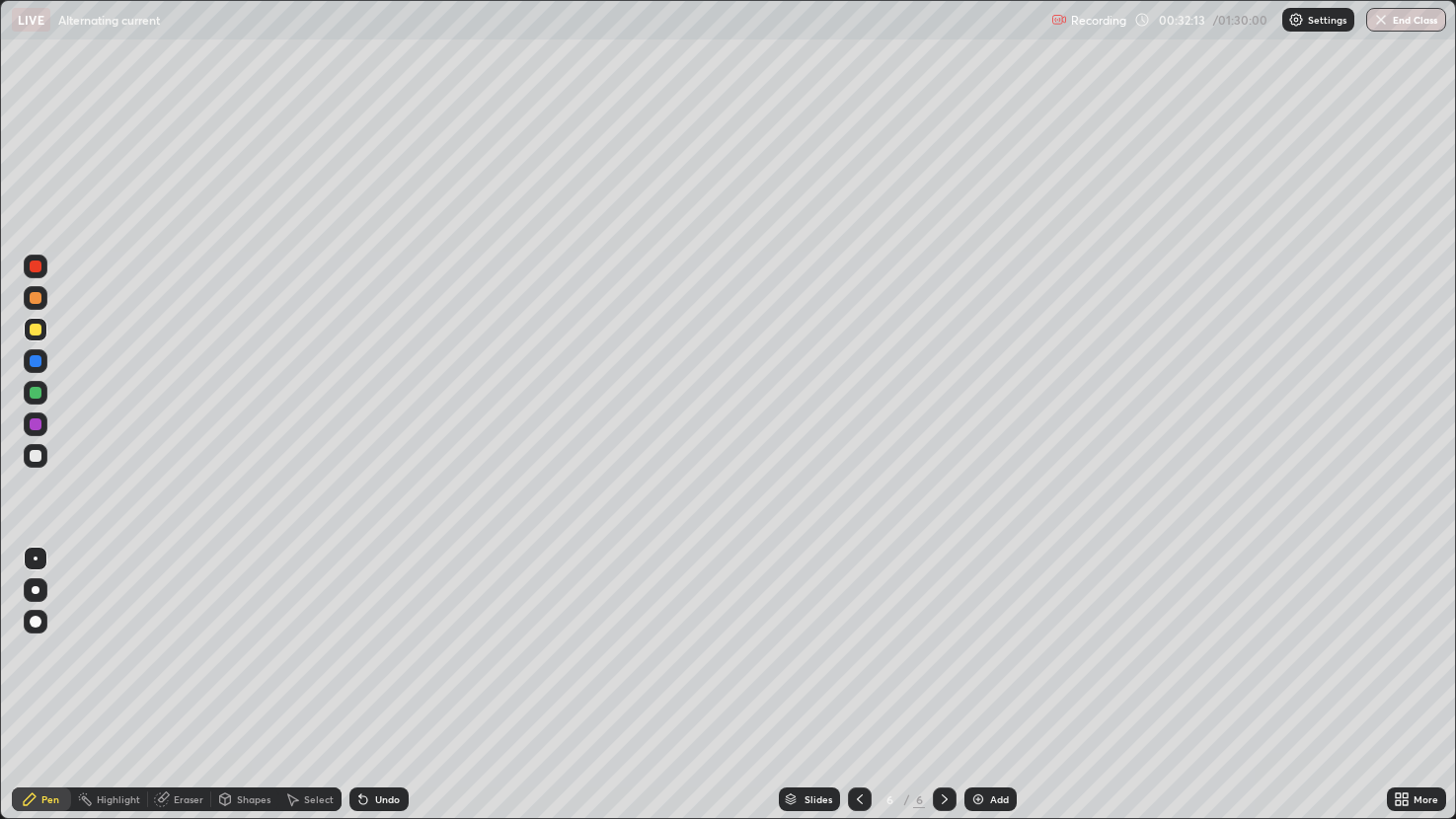 click on "Slides 6 / 6 Add" at bounding box center (897, 799) 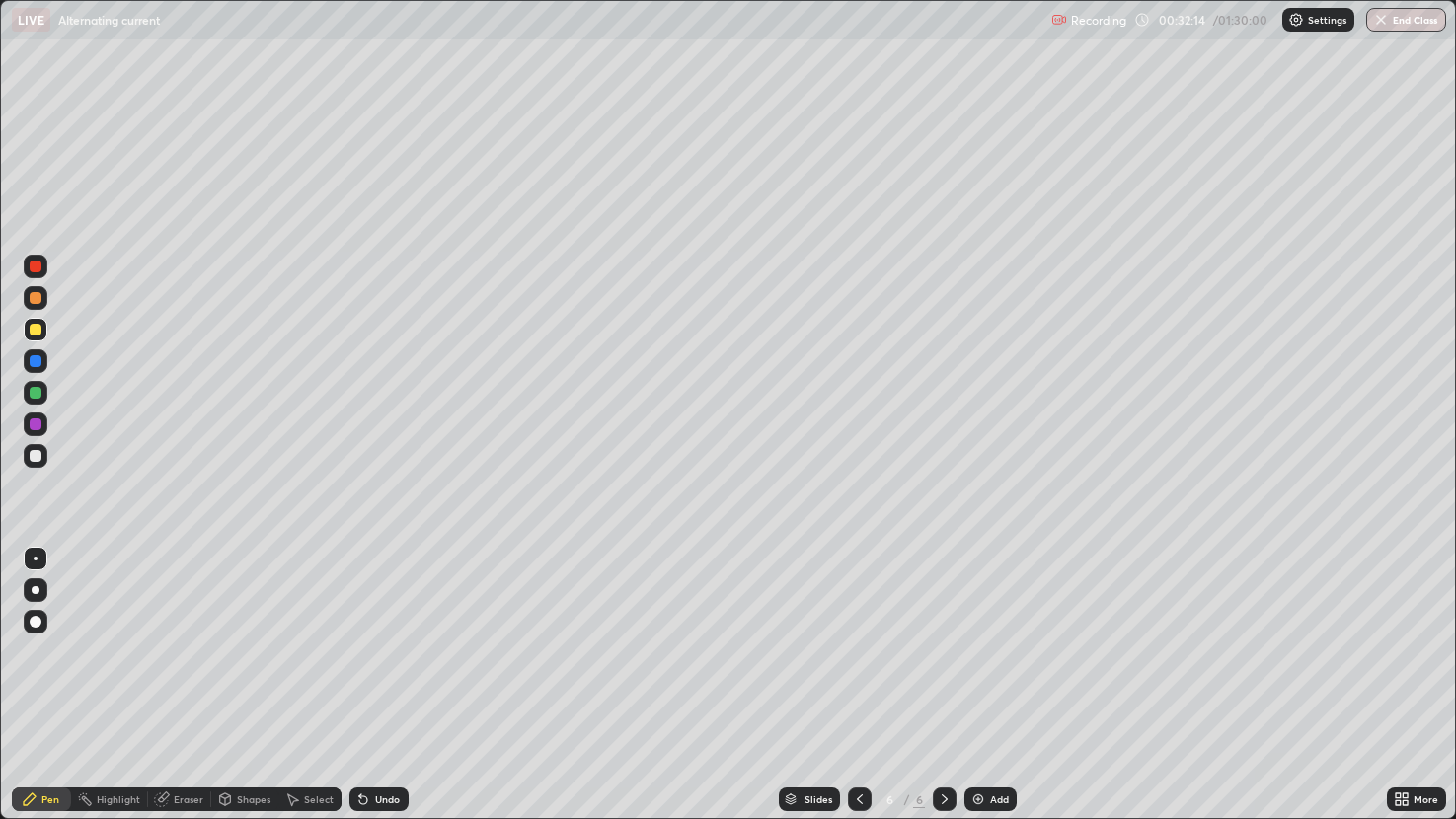 click on "Undo" at bounding box center (387, 799) 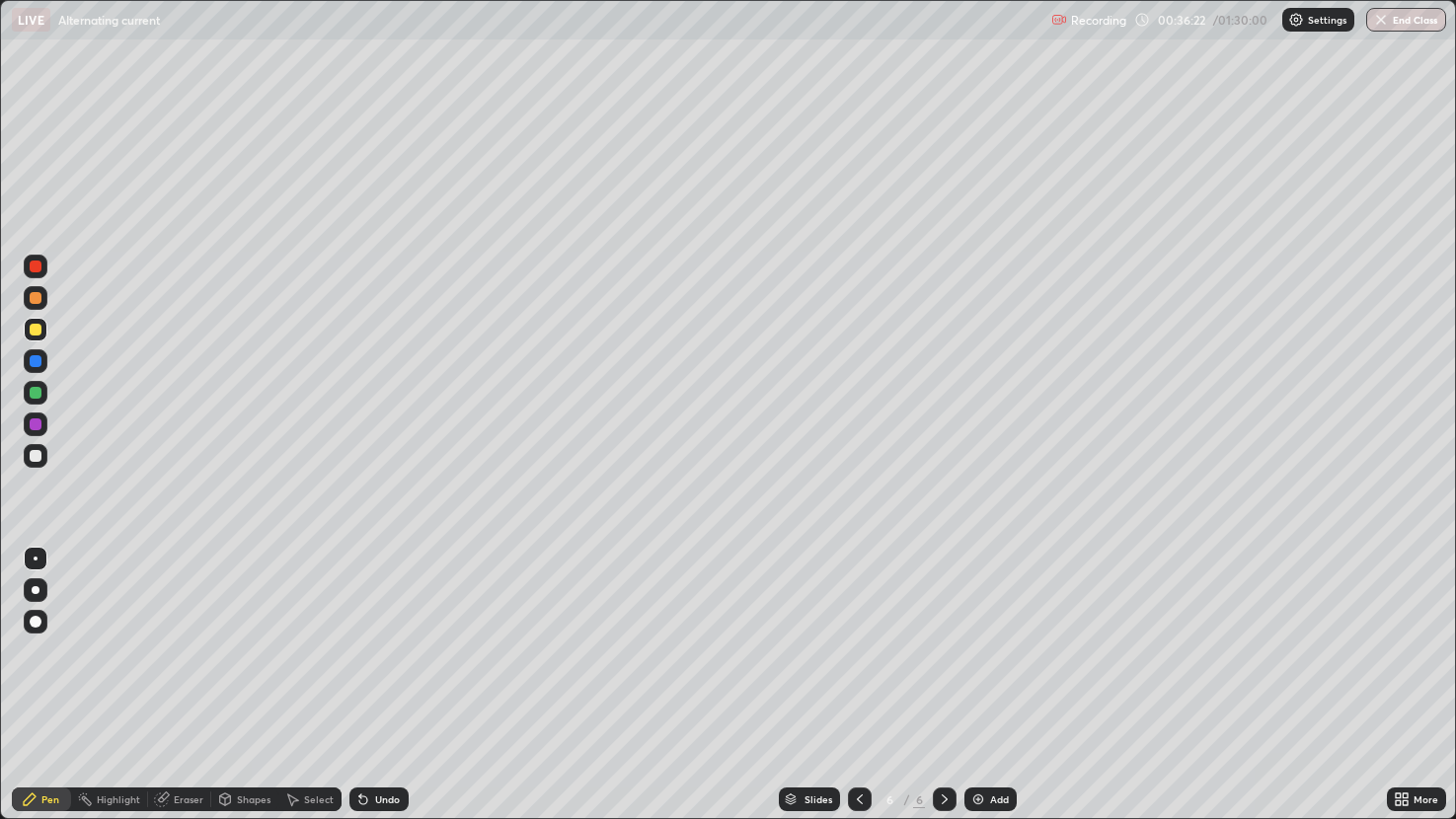 click at bounding box center [978, 799] 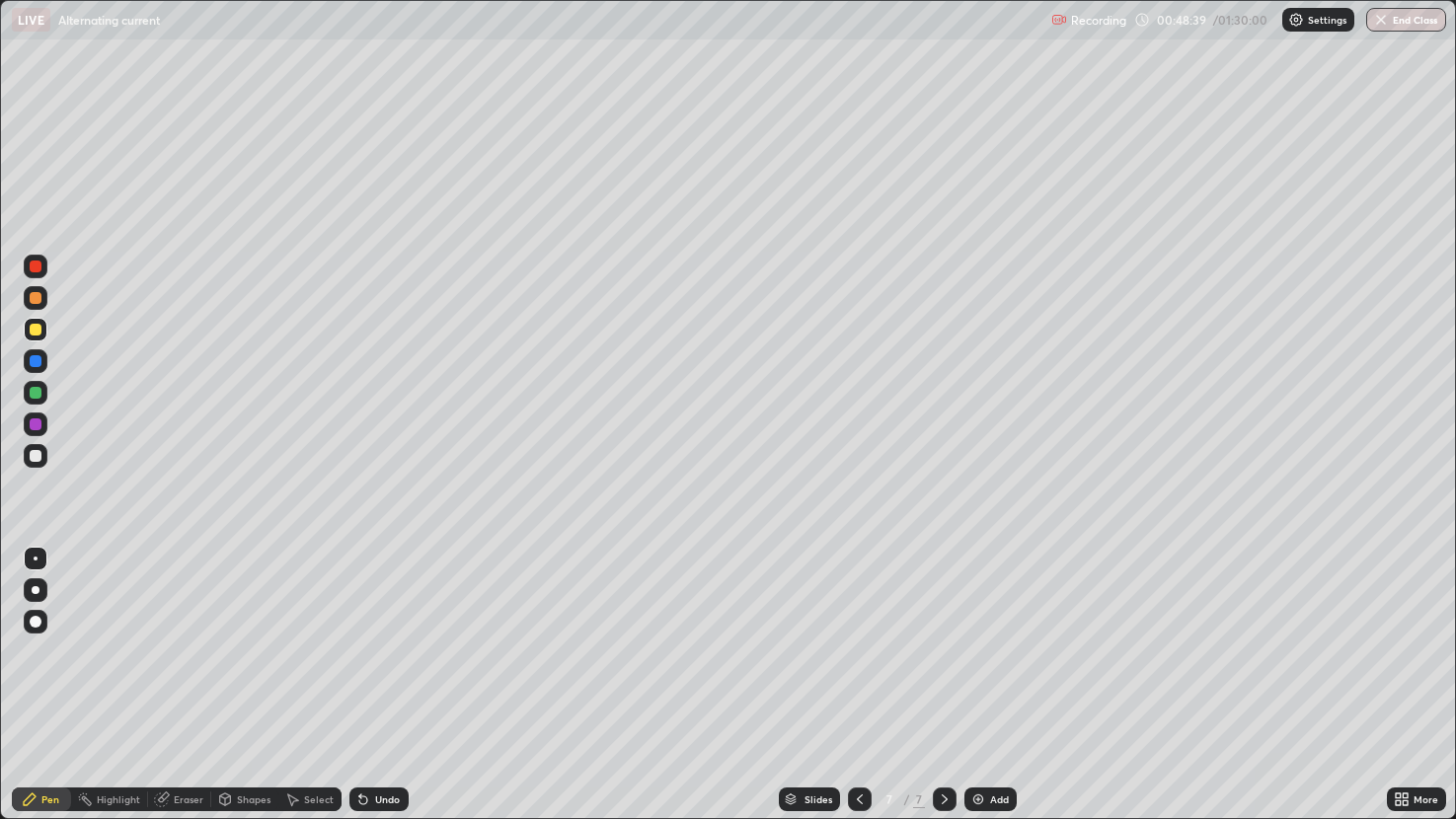 click at bounding box center (978, 799) 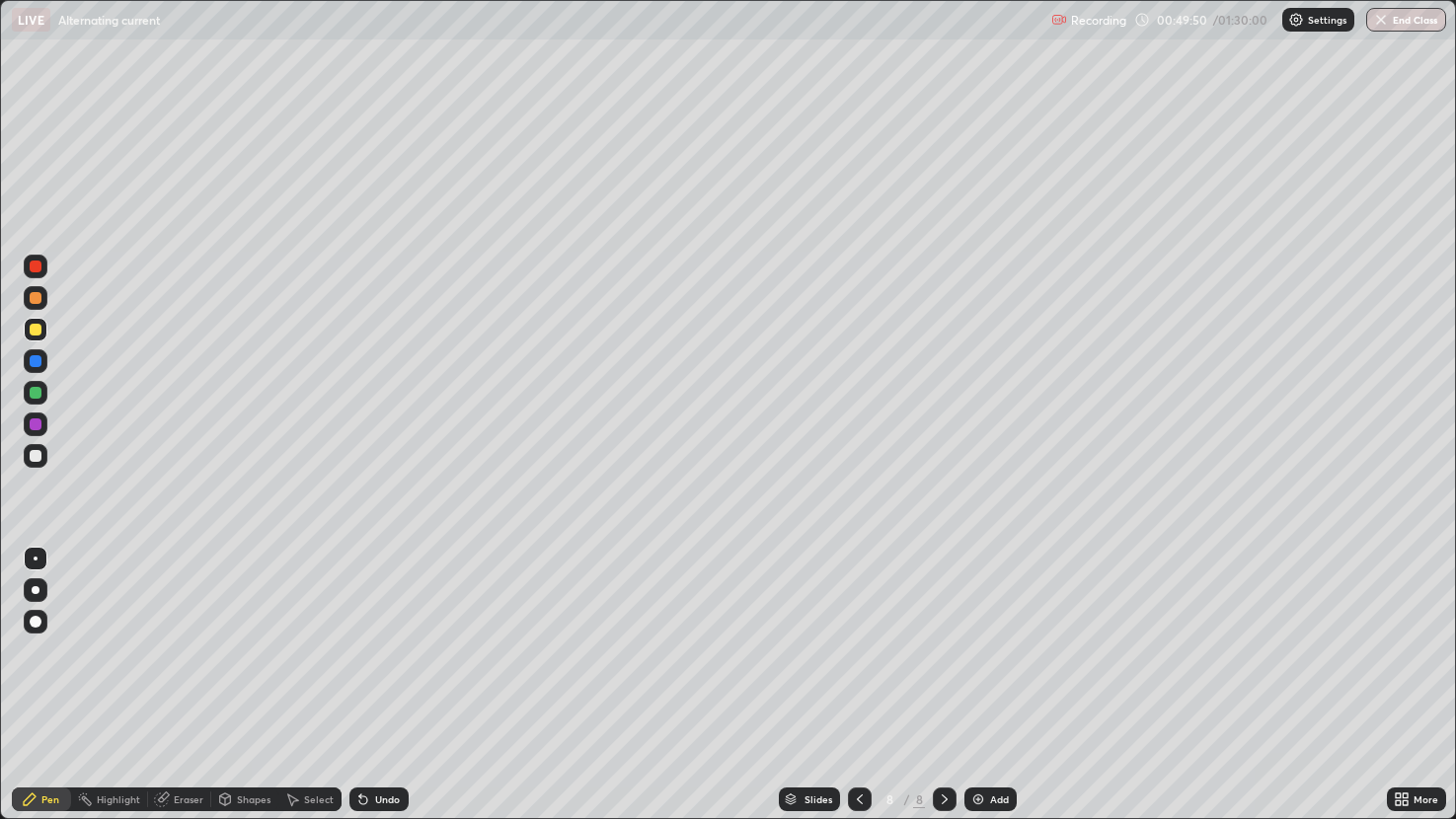 click on "Eraser" at bounding box center [189, 799] 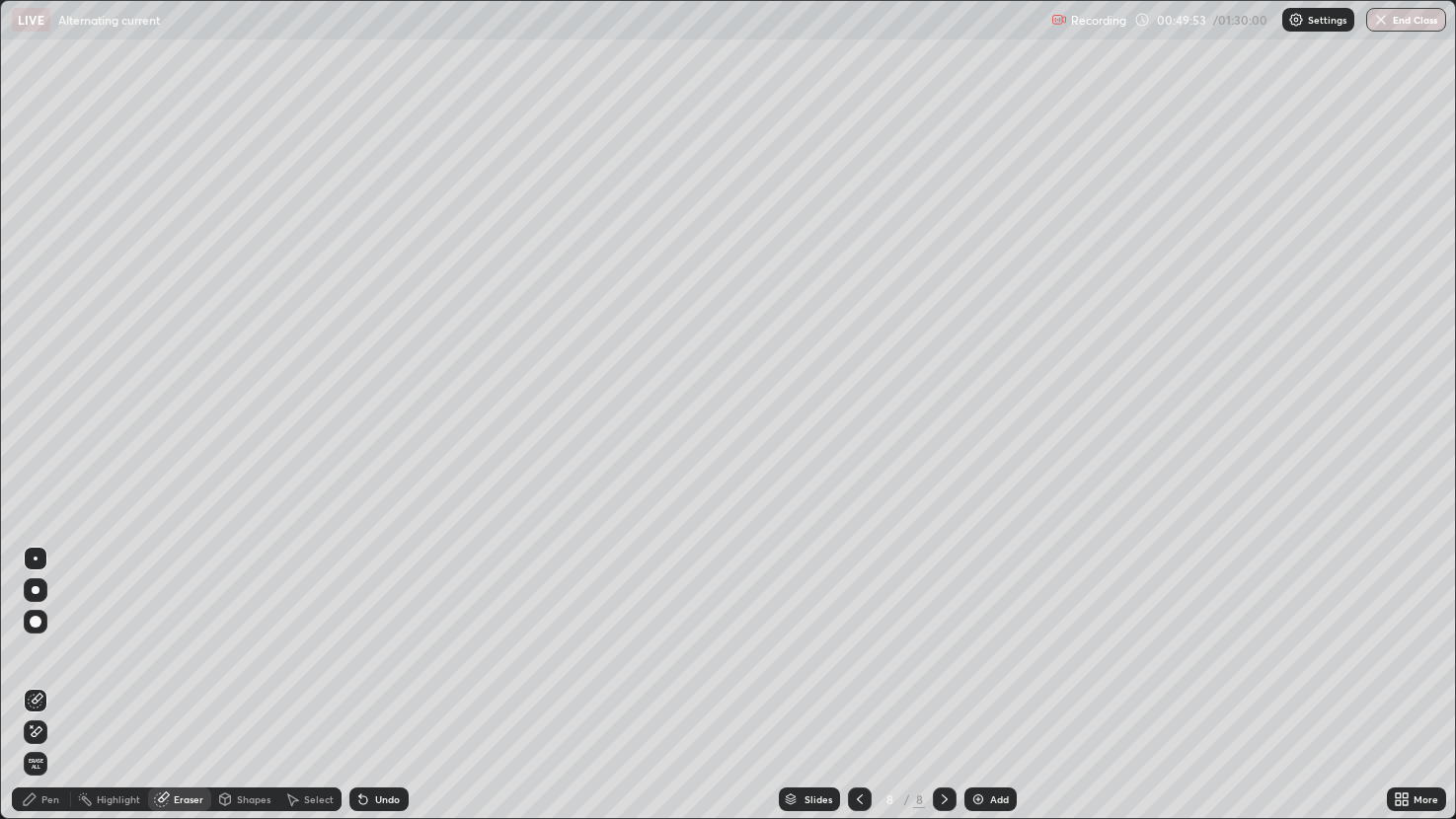 click on "Pen" at bounding box center [41, 799] 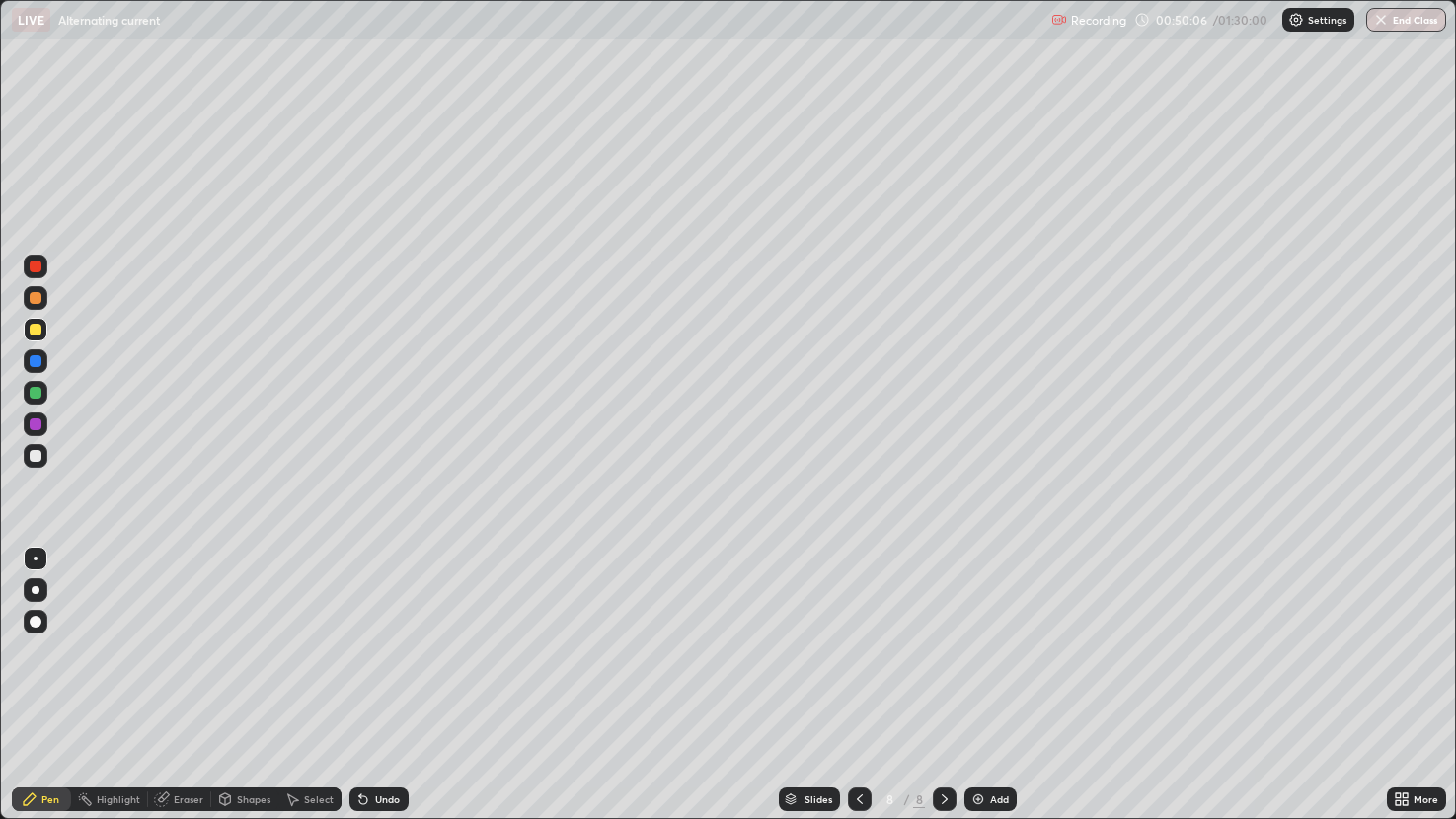 click on "Undo" at bounding box center [387, 799] 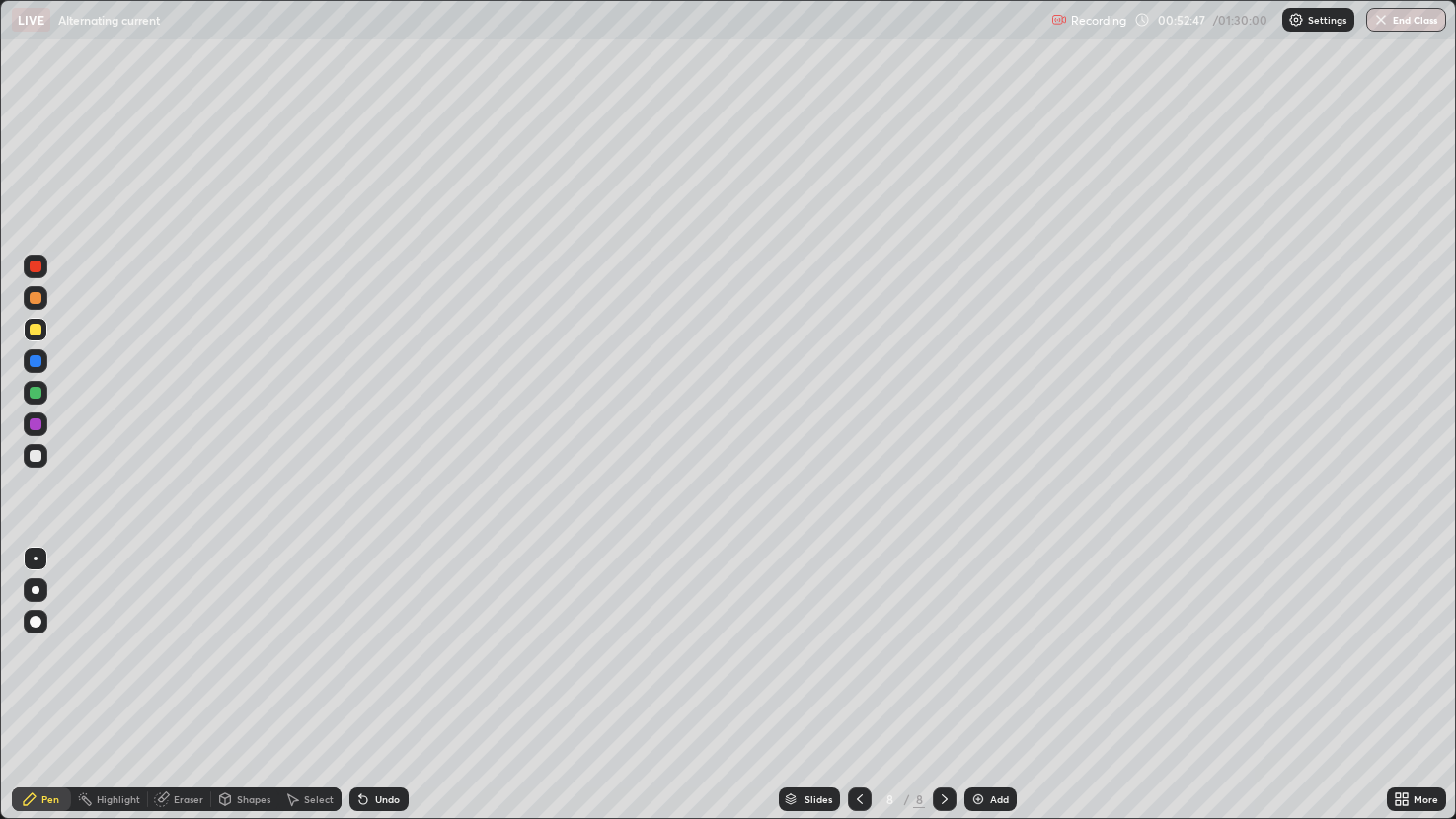click on "Select" at bounding box center (319, 799) 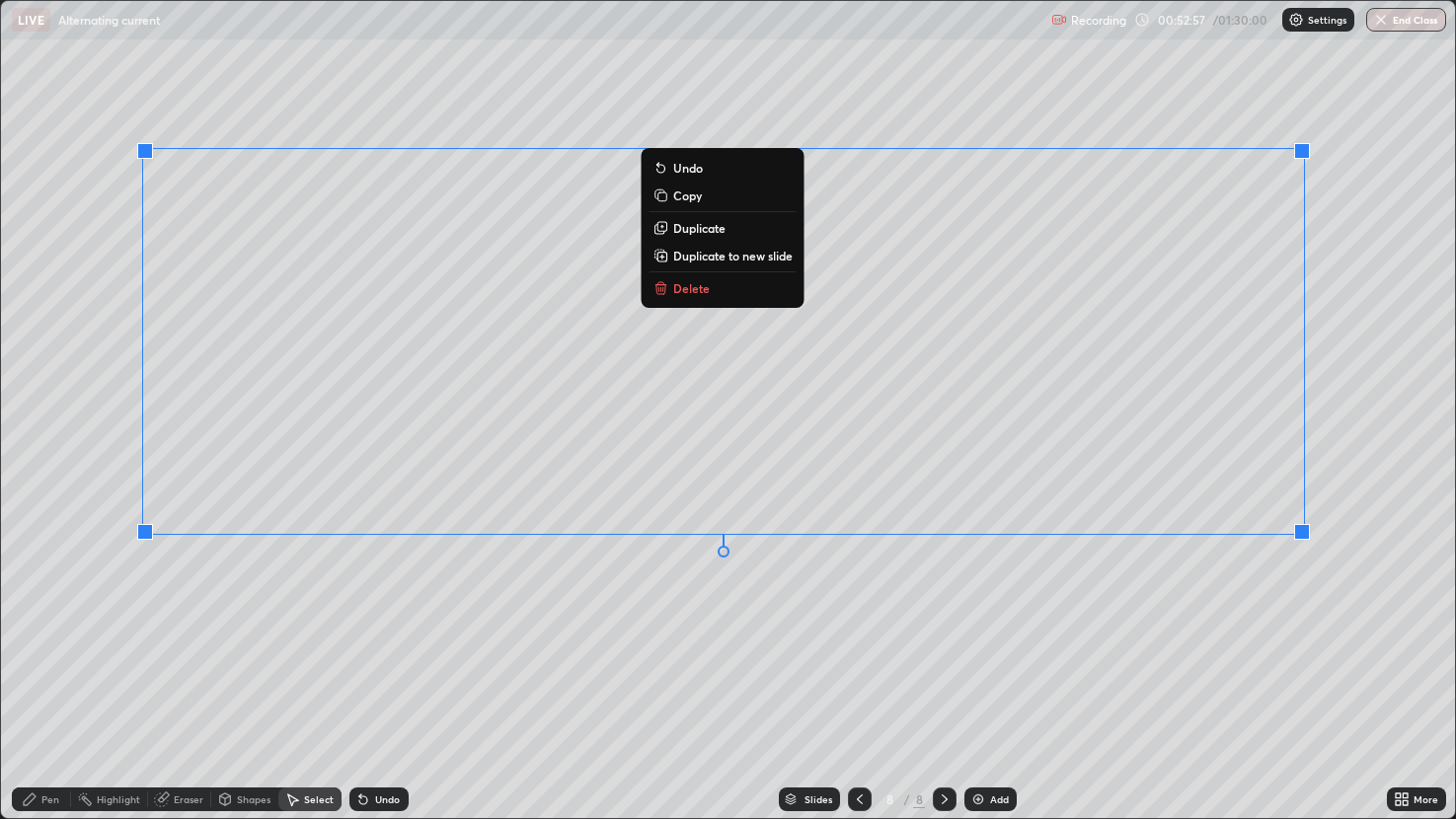 click on "0 ° Undo Copy Duplicate Duplicate to new slide Delete" at bounding box center (728, 410) 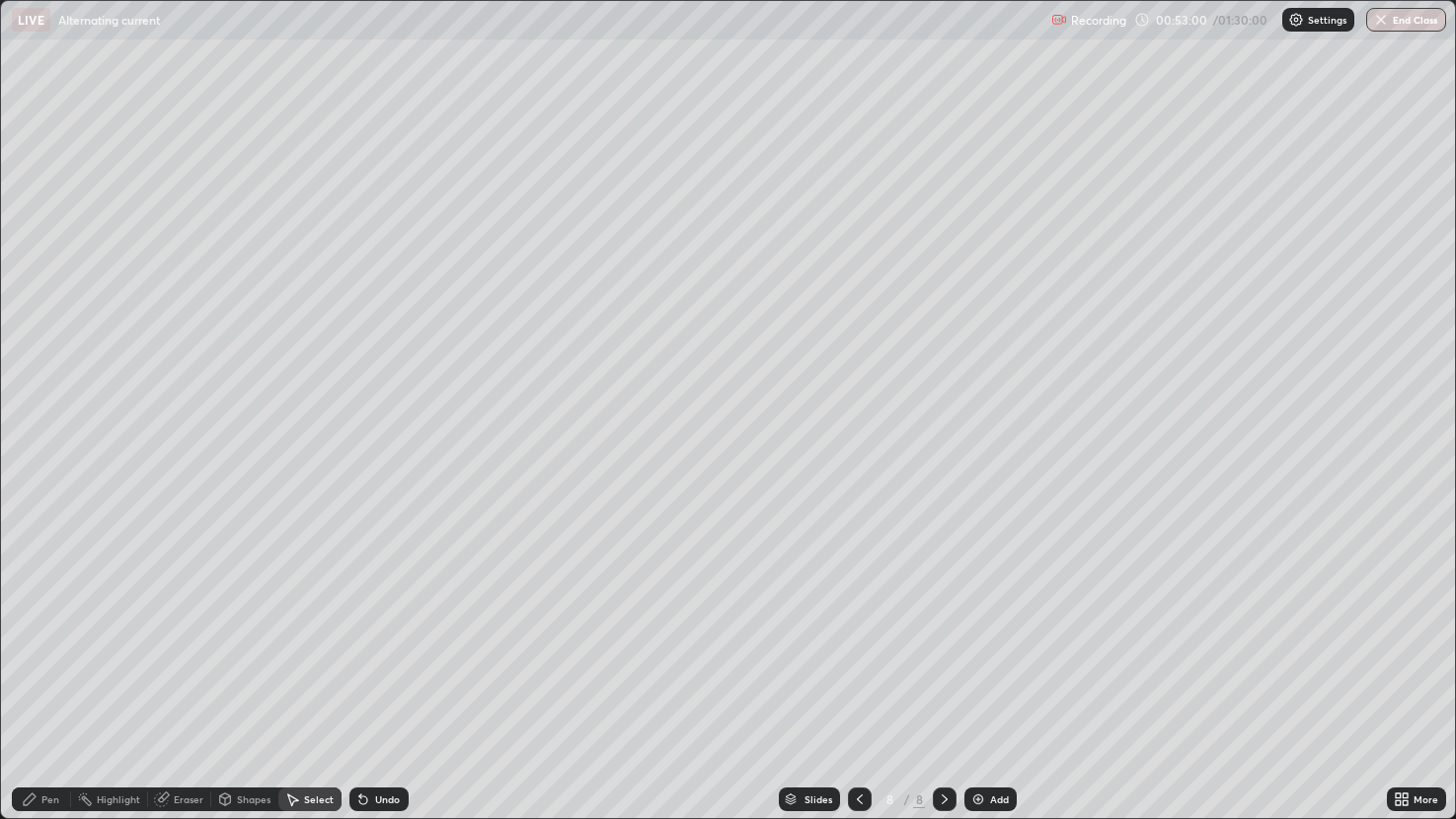 click on "Eraser" at bounding box center [189, 799] 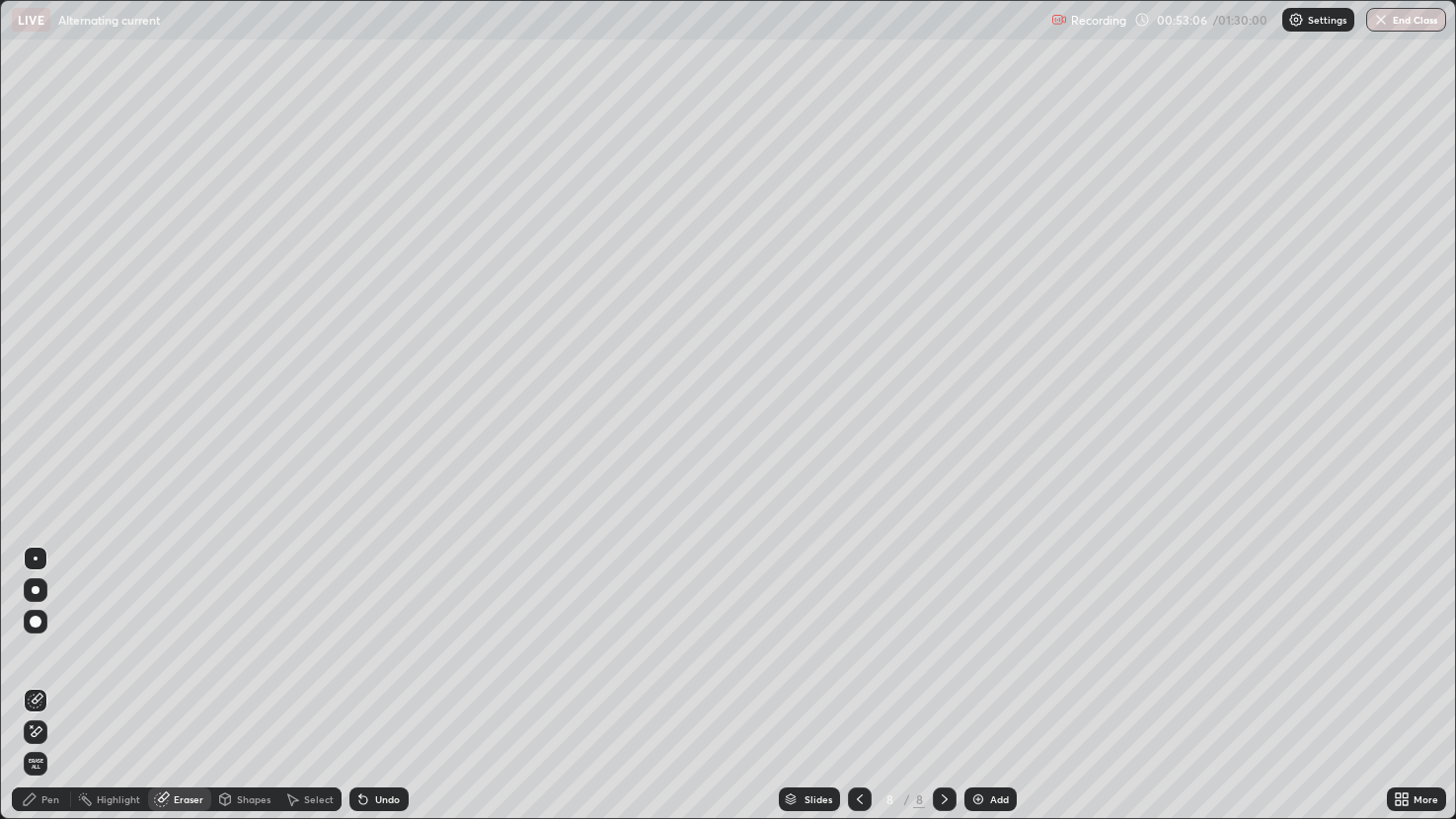 click on "Pen" at bounding box center [41, 799] 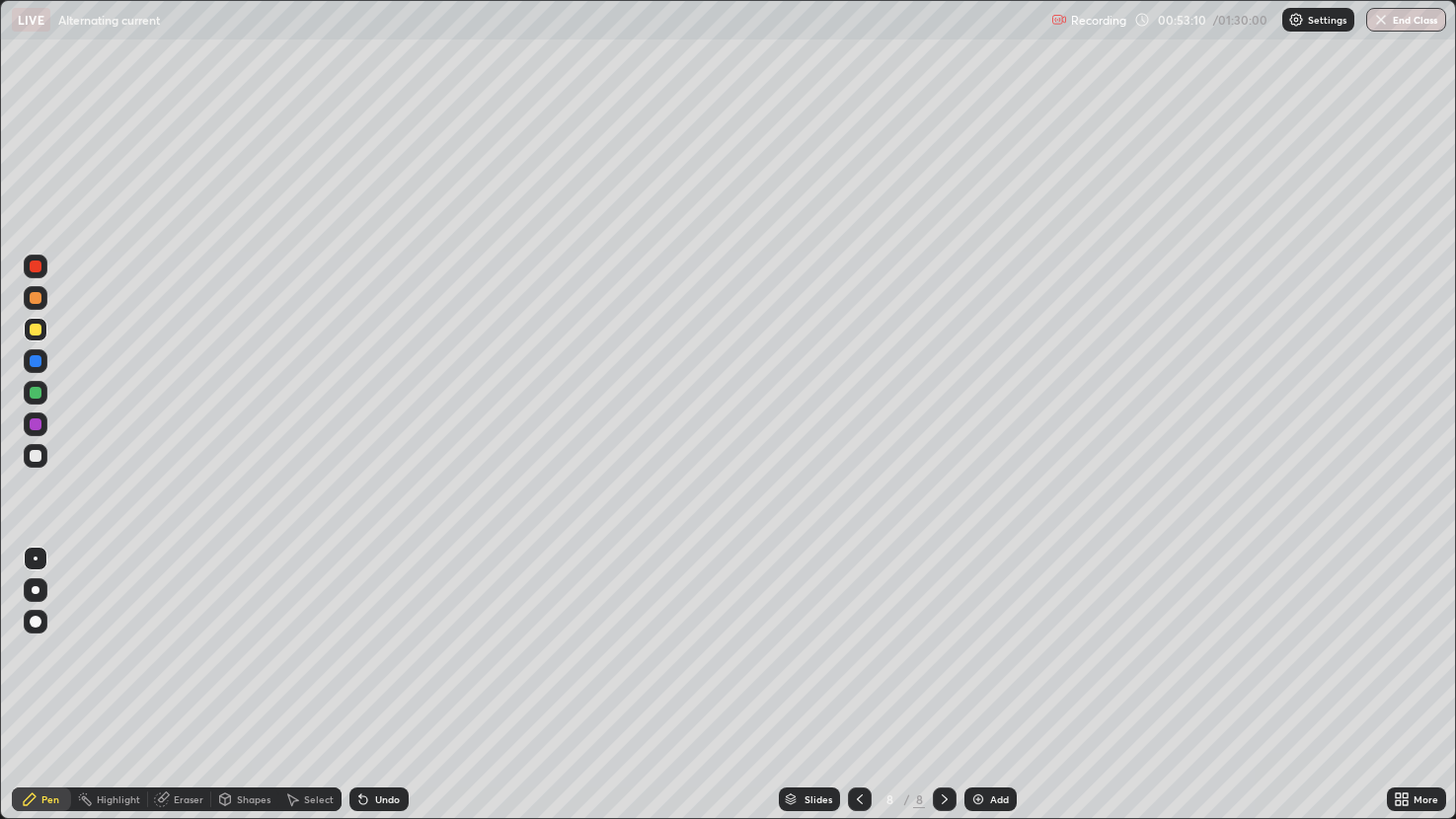 click on "Select" at bounding box center [319, 799] 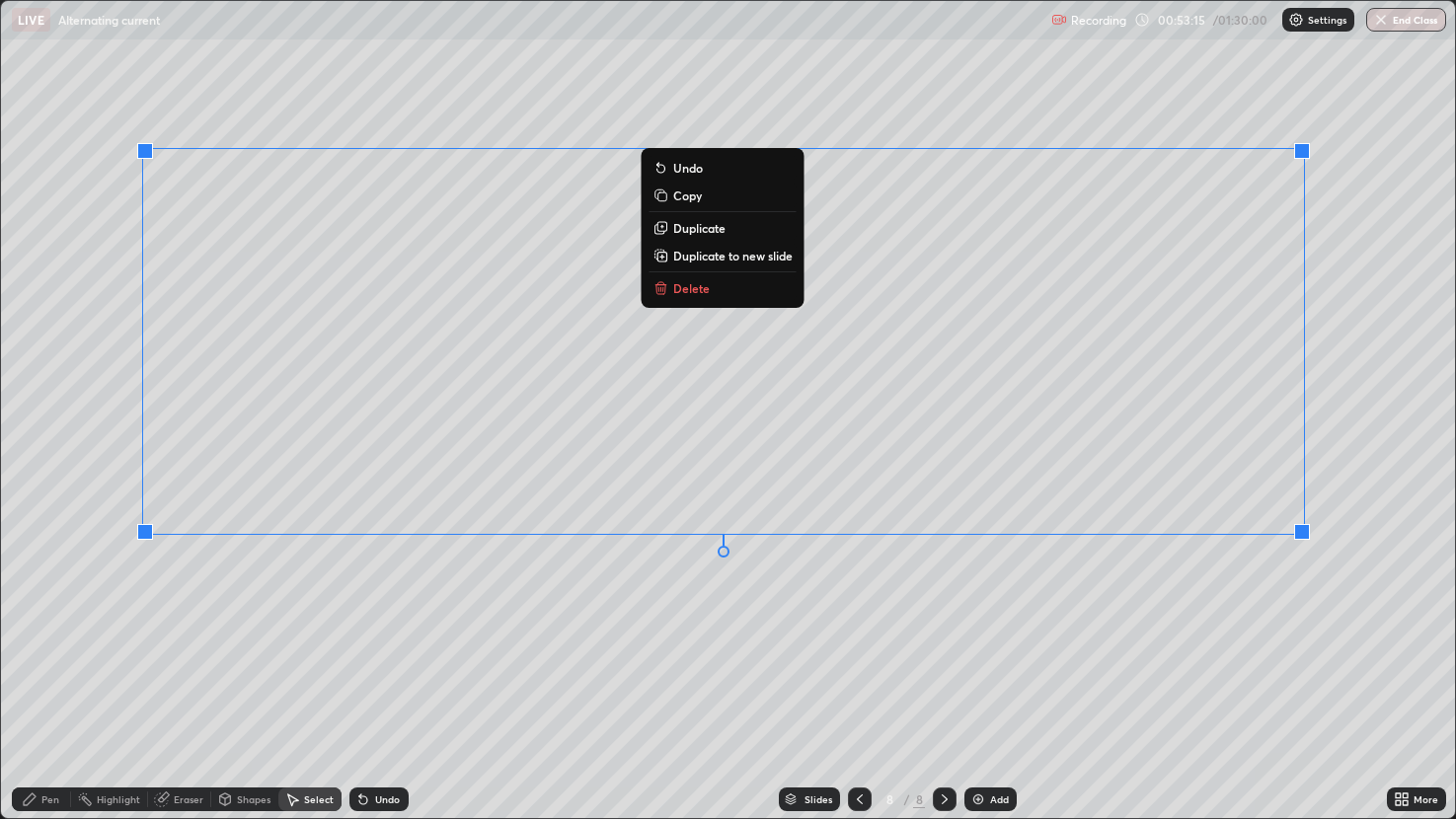 click on "0 ° Undo Copy Duplicate Duplicate to new slide Delete" at bounding box center (728, 410) 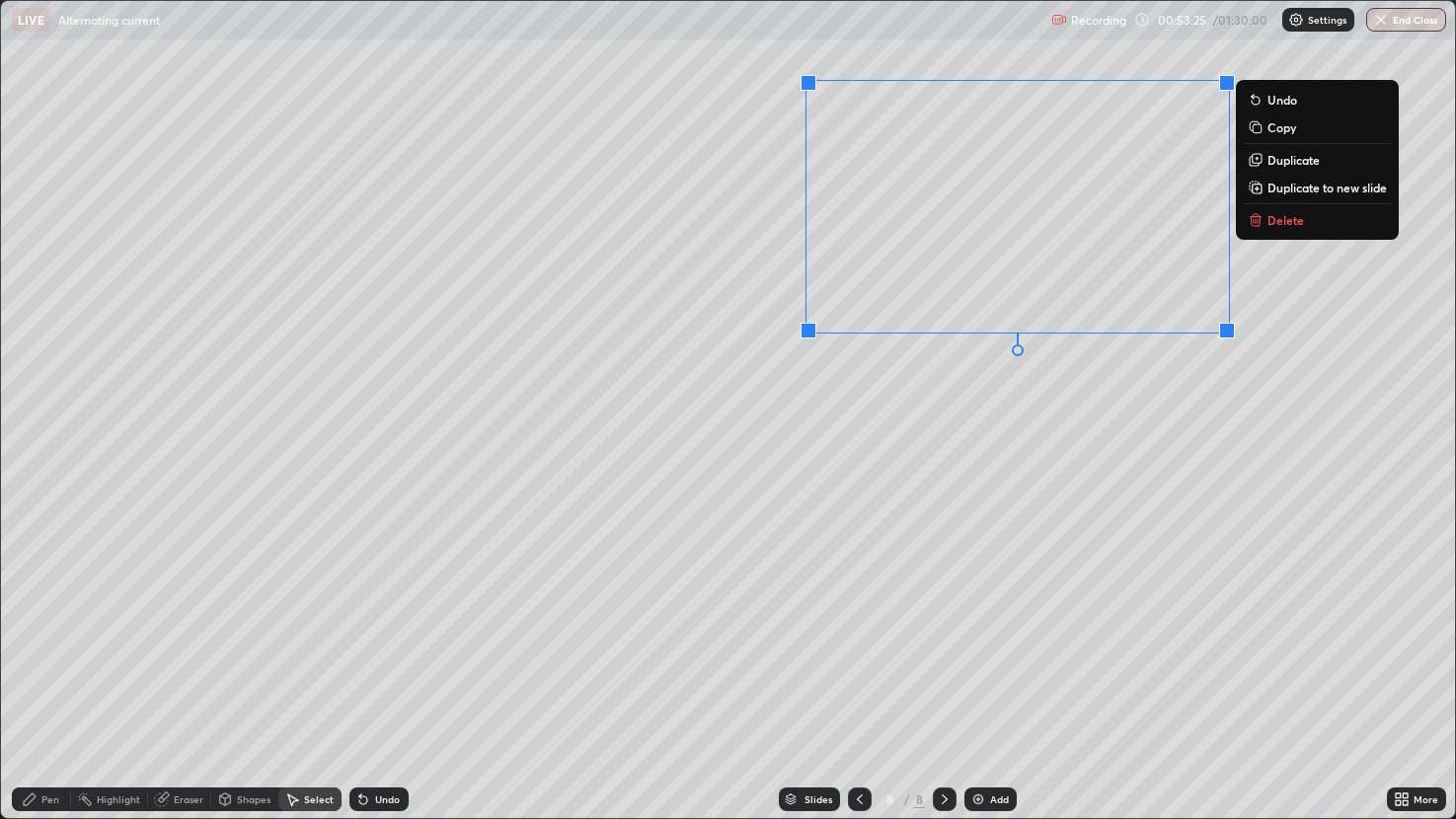 click on "0 ° Undo Copy Duplicate Duplicate to new slide Delete" at bounding box center (728, 410) 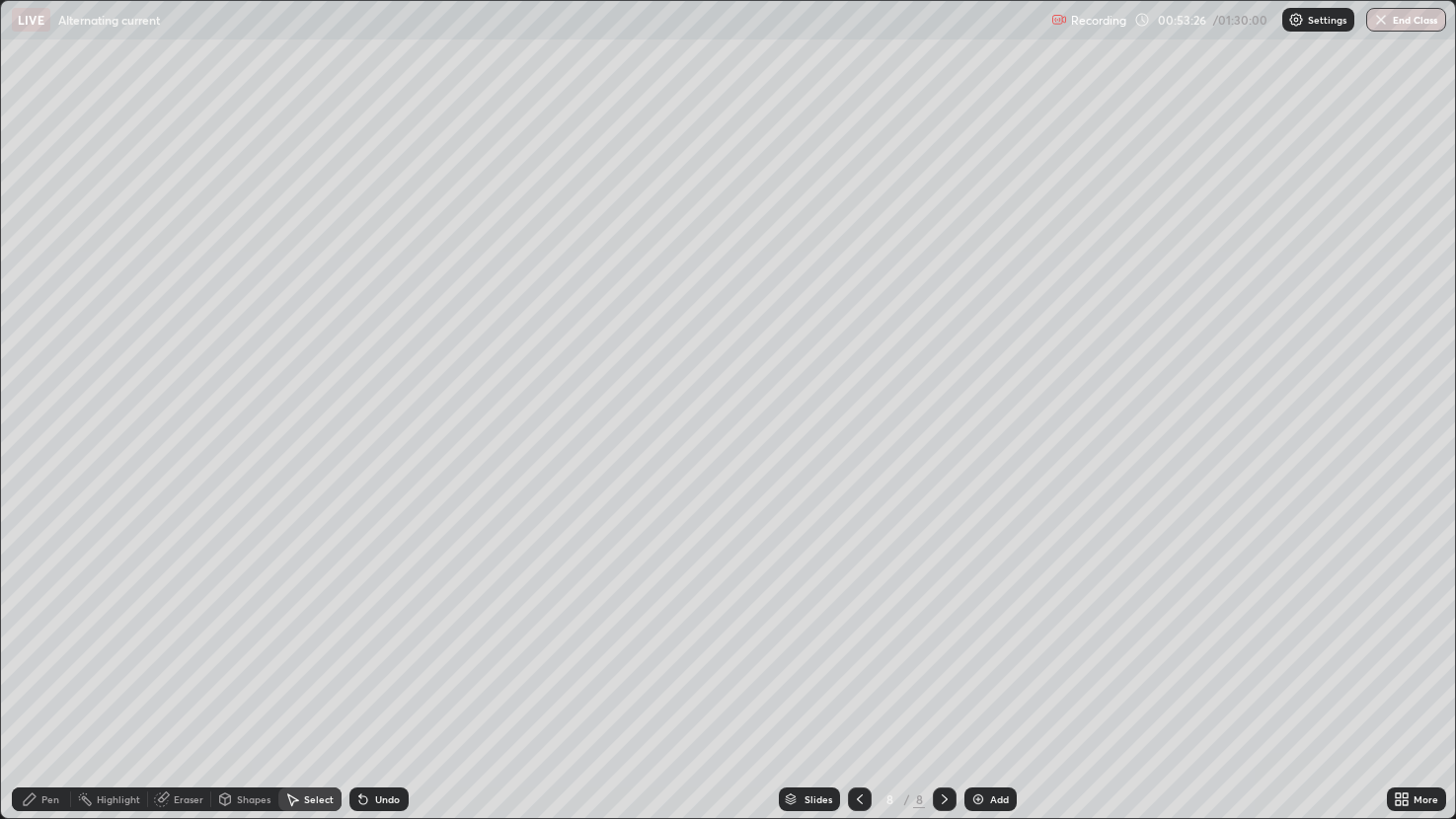 click on "Pen" at bounding box center (41, 799) 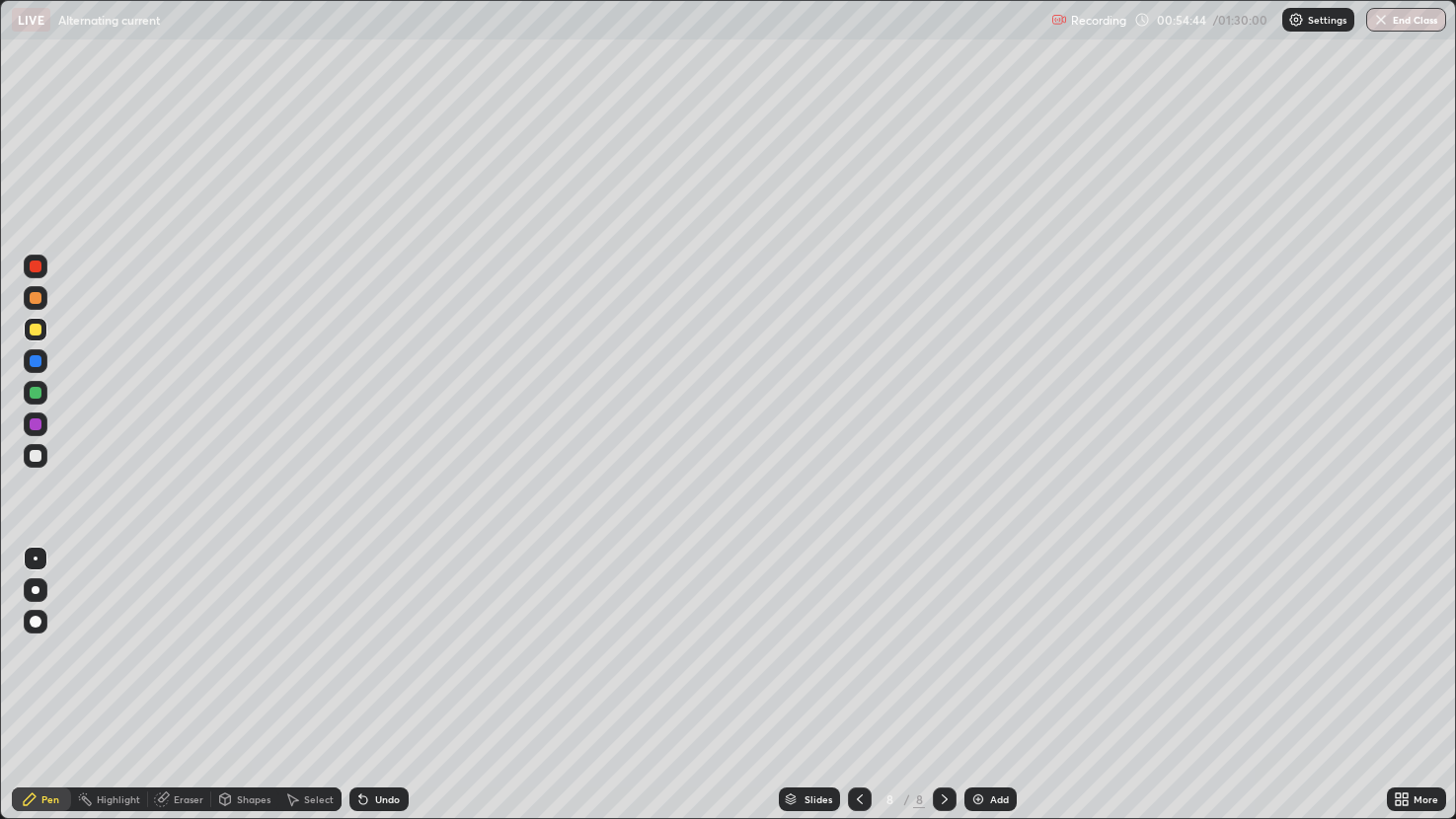 click on "Undo" at bounding box center (379, 799) 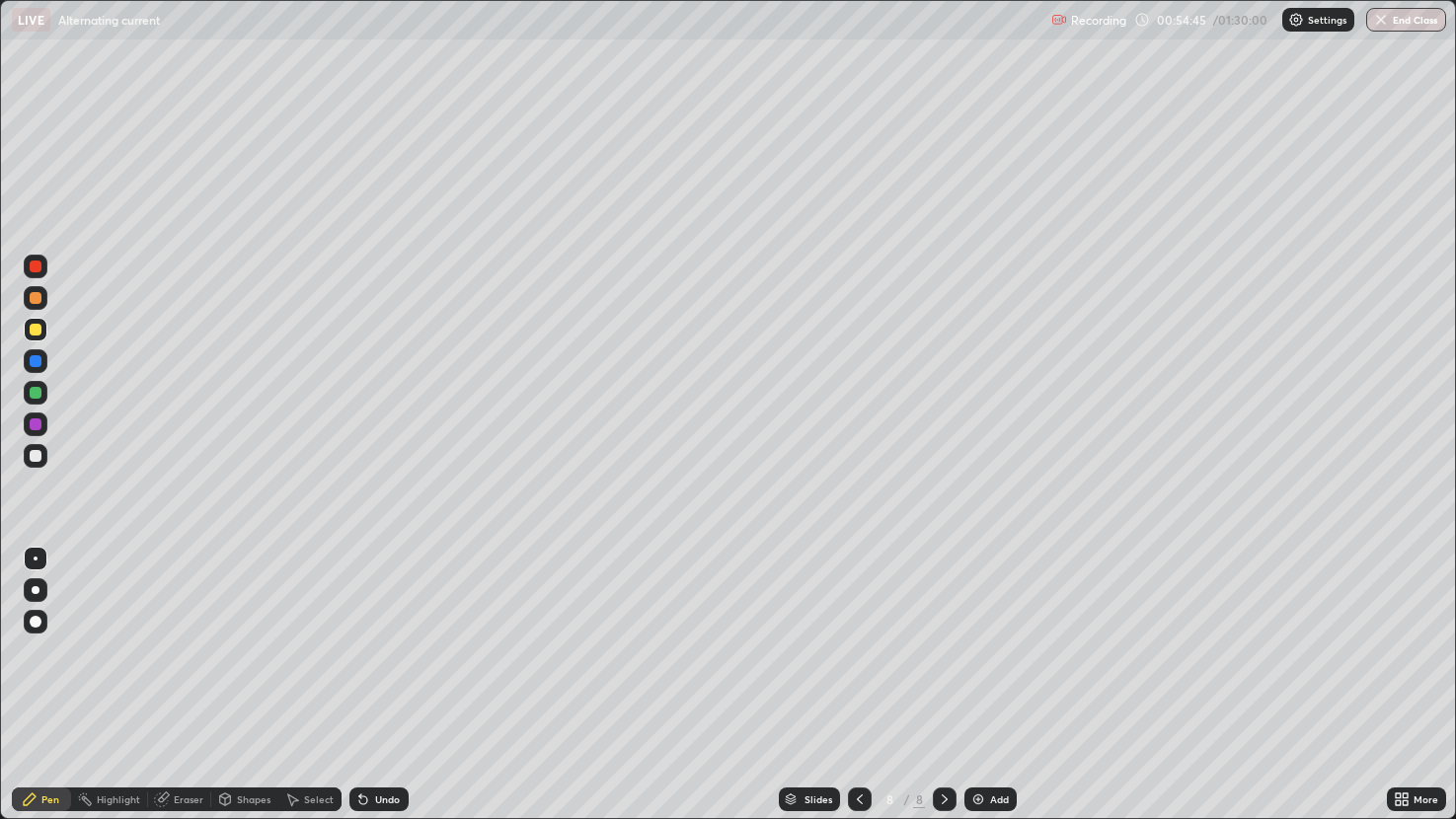 click on "Undo" at bounding box center (379, 799) 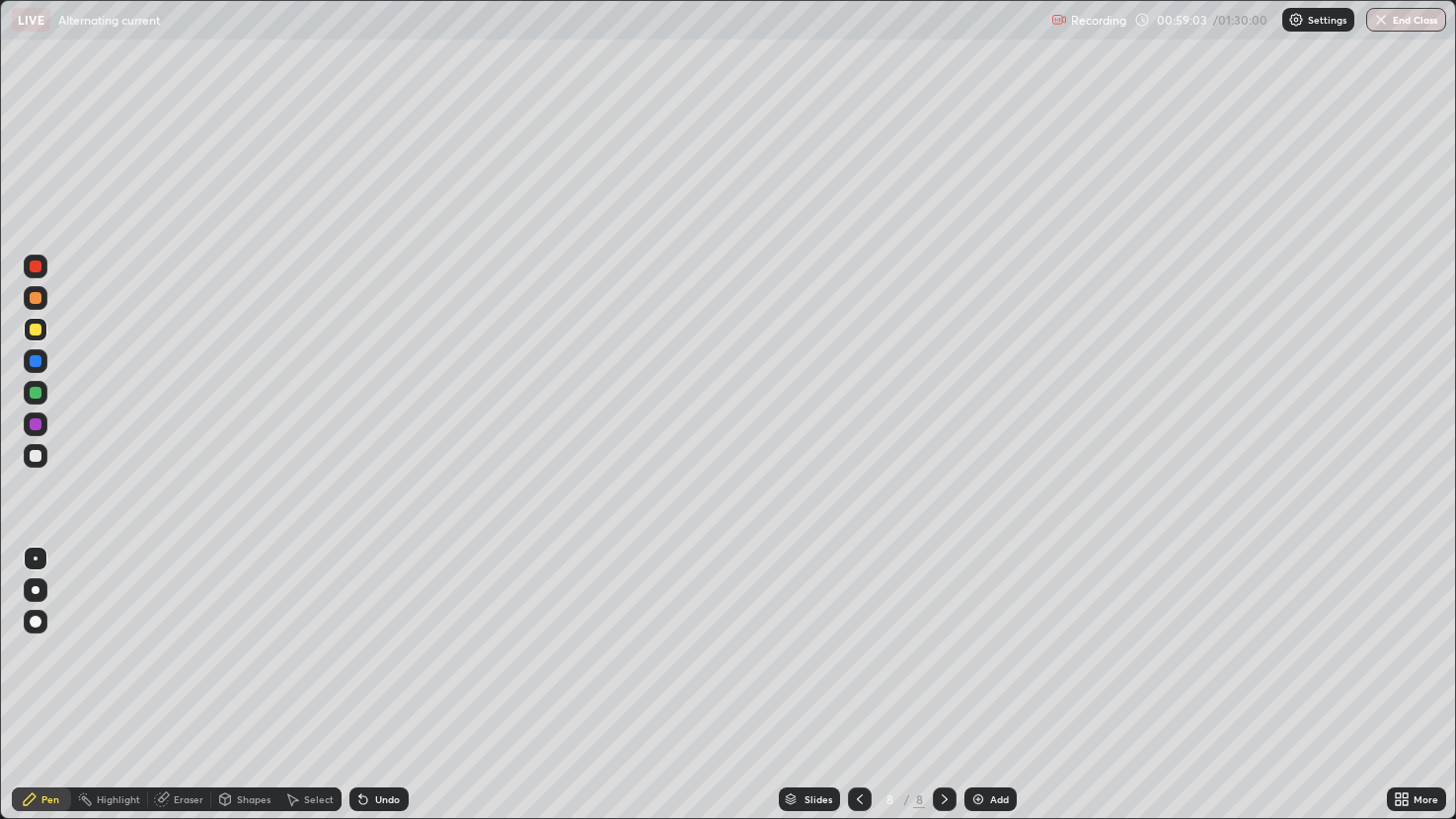 click at bounding box center [978, 799] 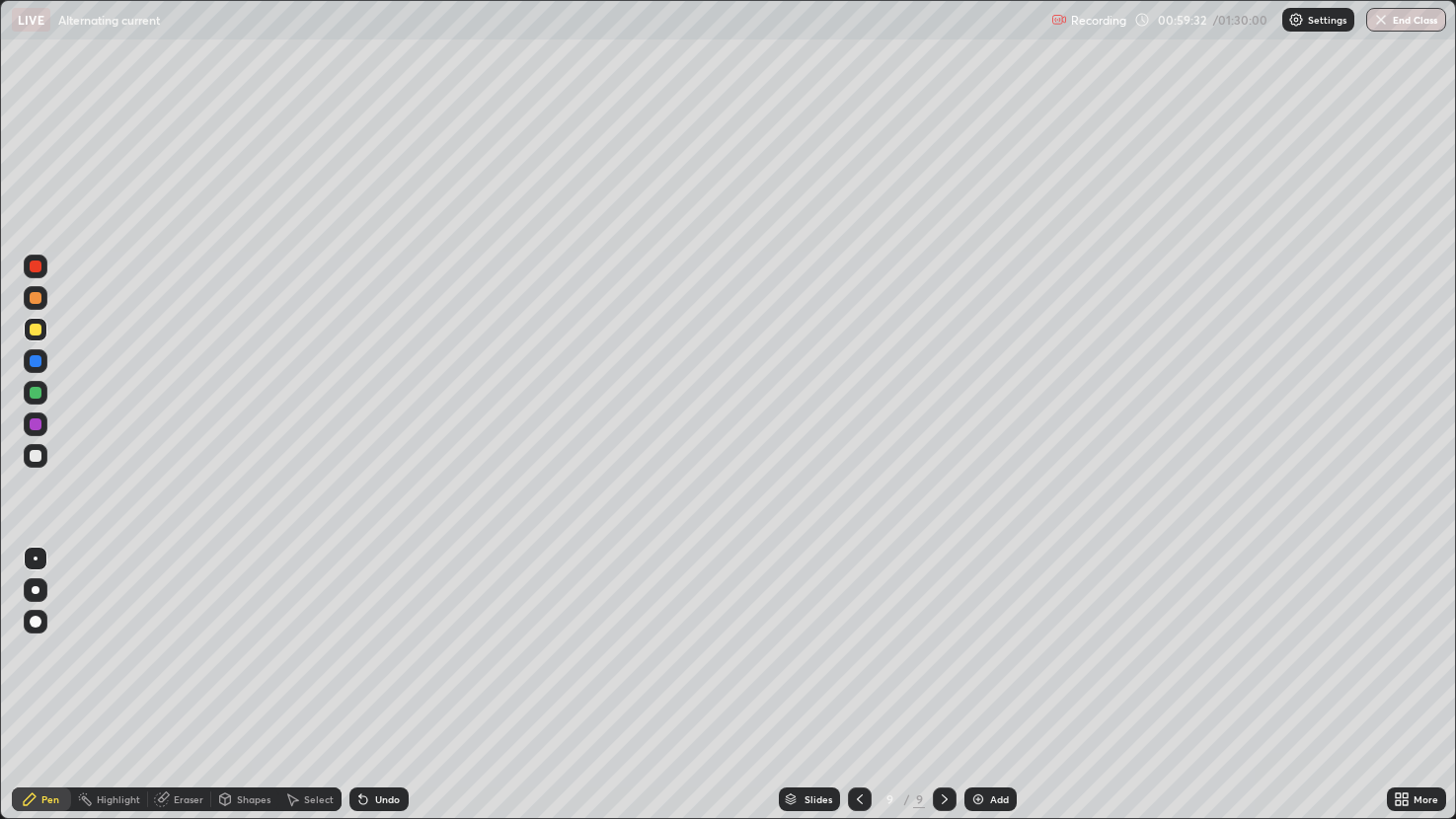 click on "Undo" at bounding box center (387, 799) 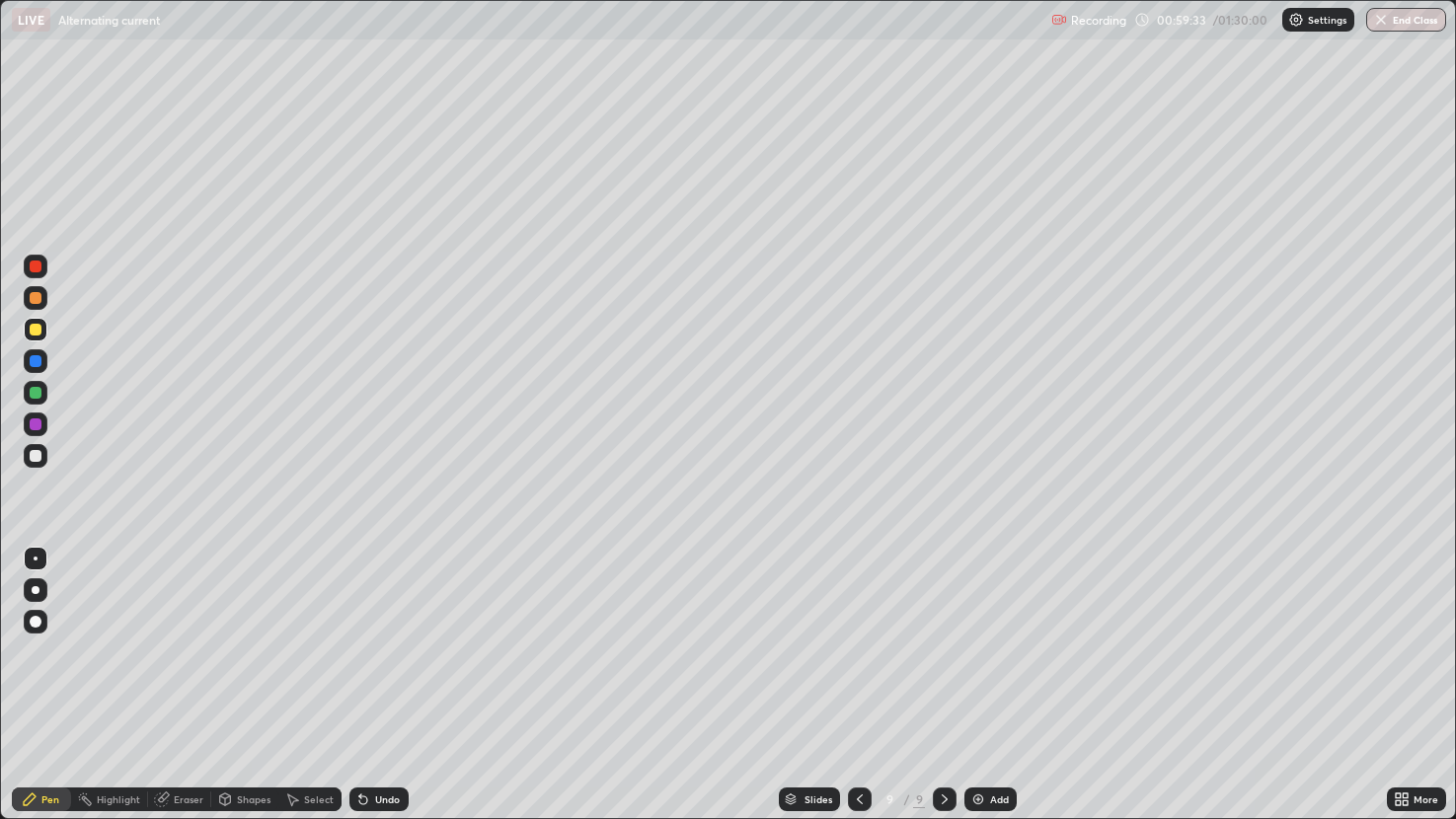 click on "Undo" at bounding box center (375, 799) 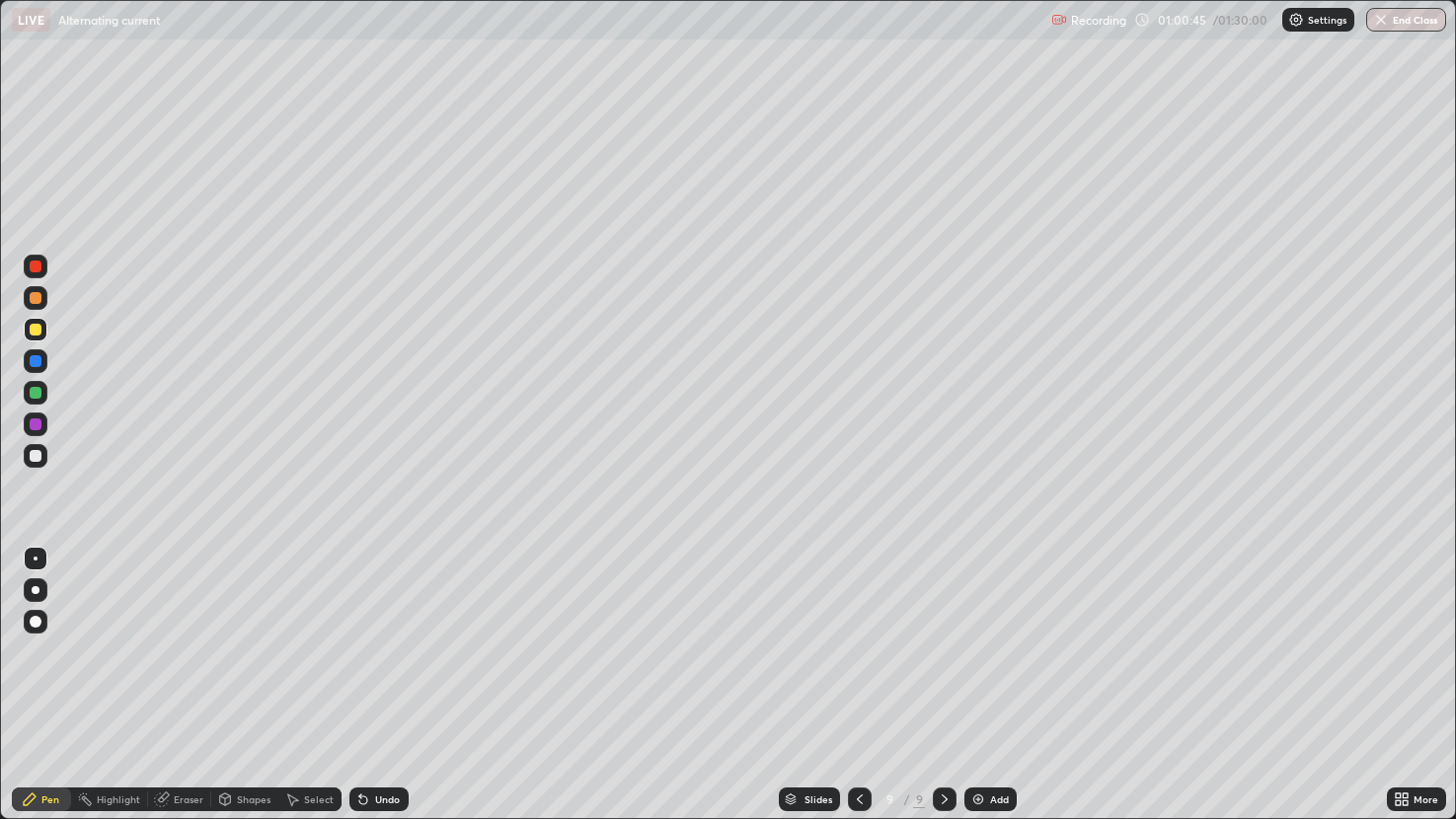 click 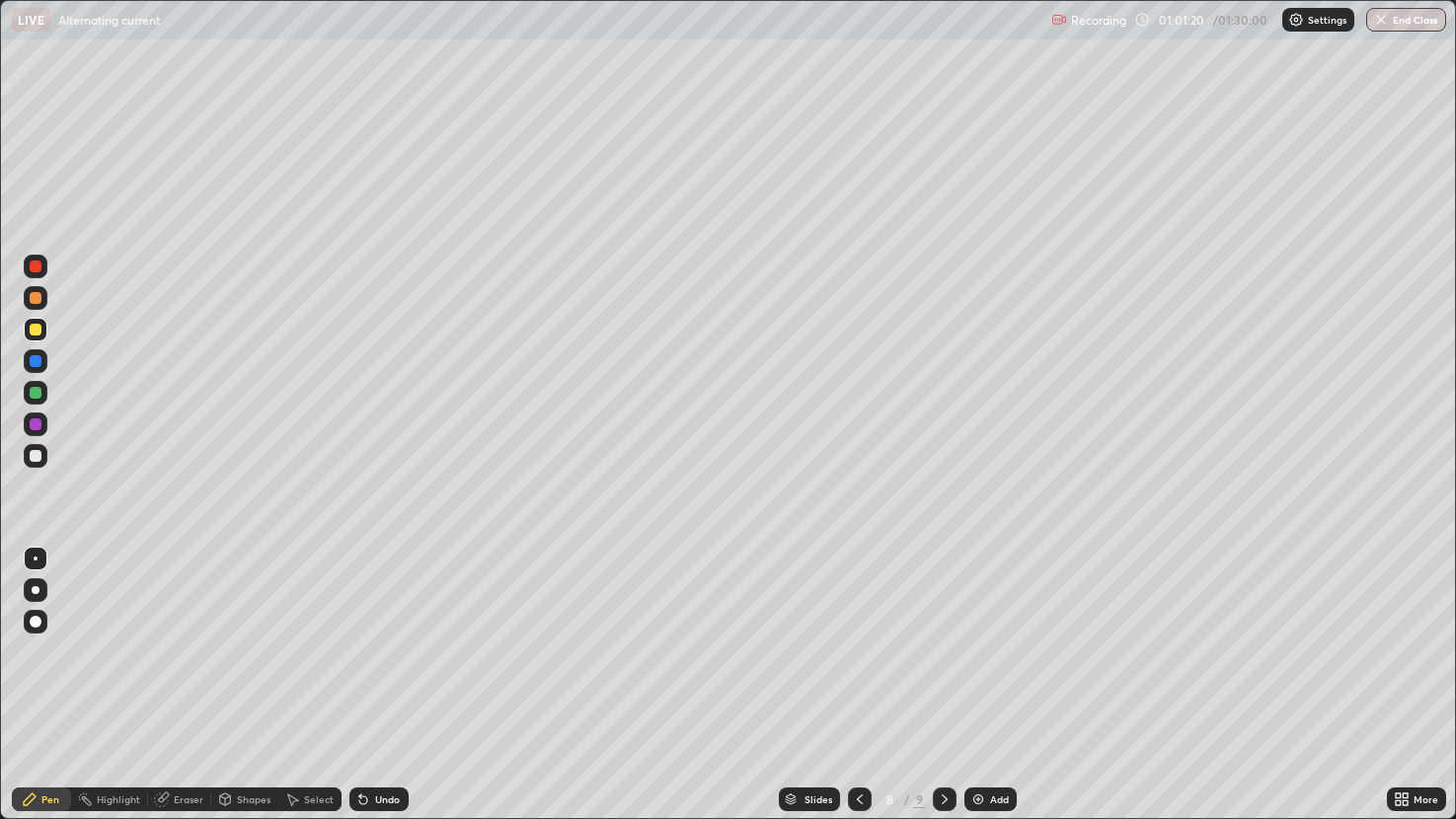 click at bounding box center [945, 799] 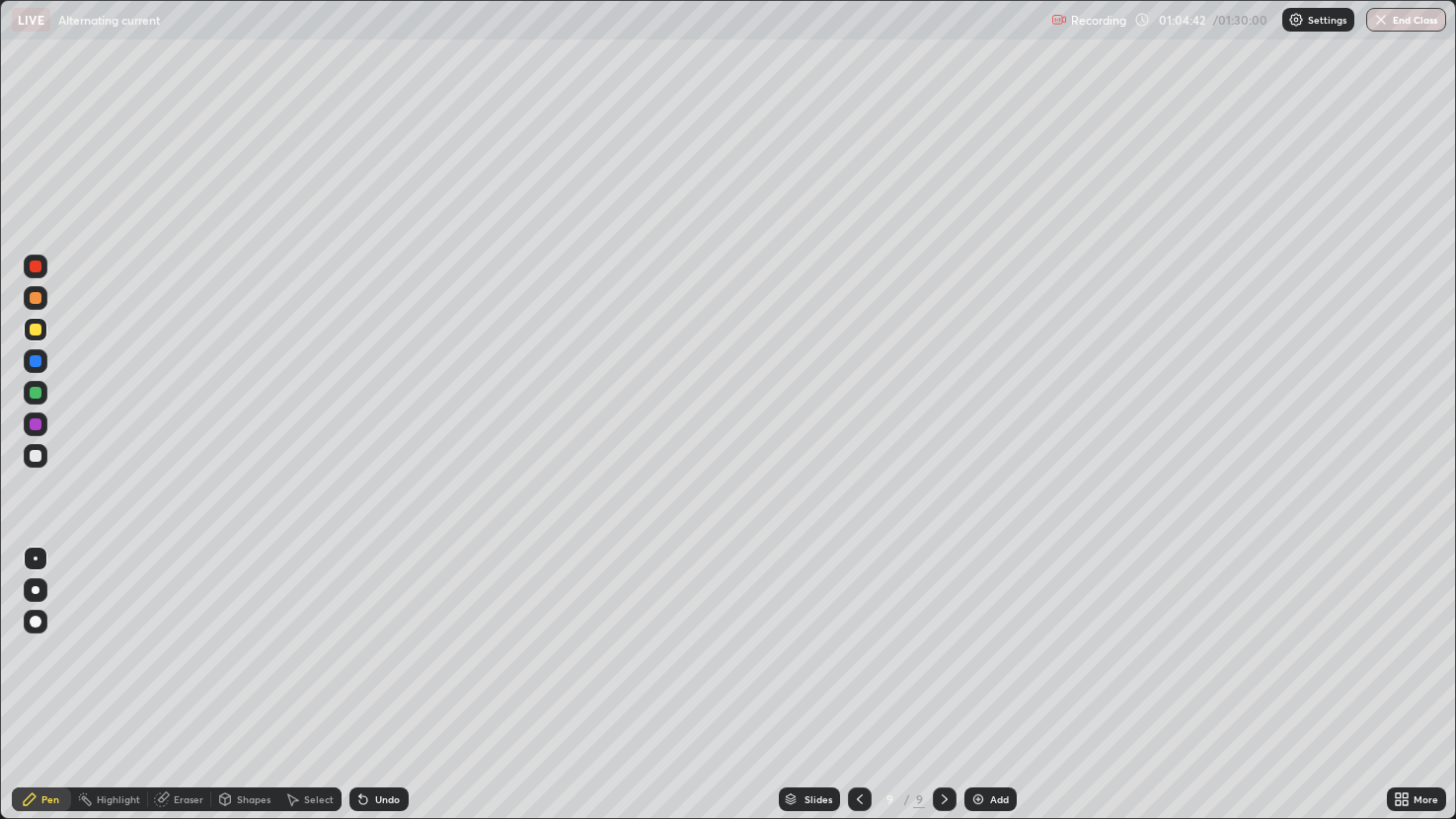 click at bounding box center [978, 799] 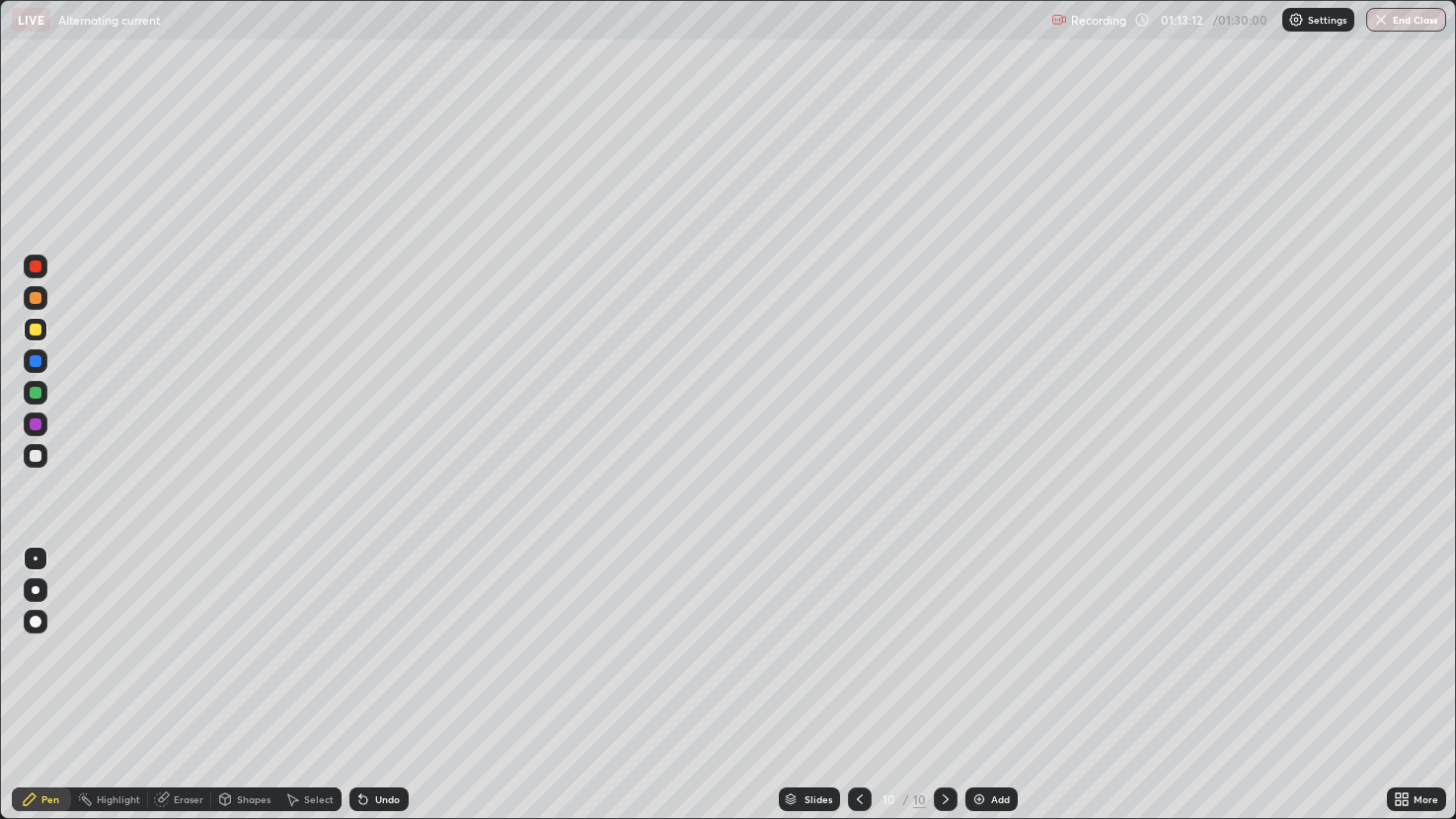click on "Eraser" at bounding box center (189, 799) 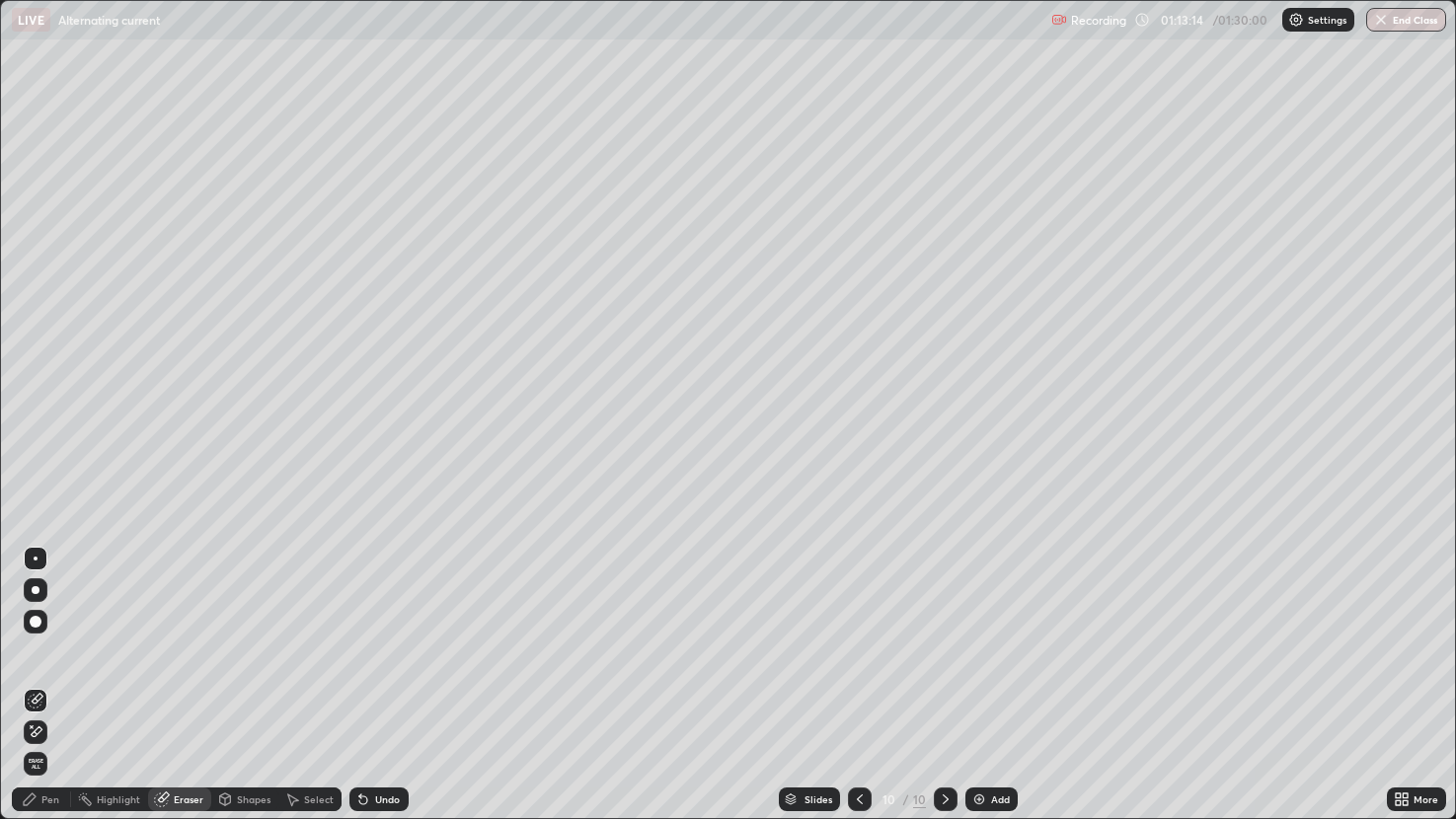 click on "Pen" at bounding box center [41, 799] 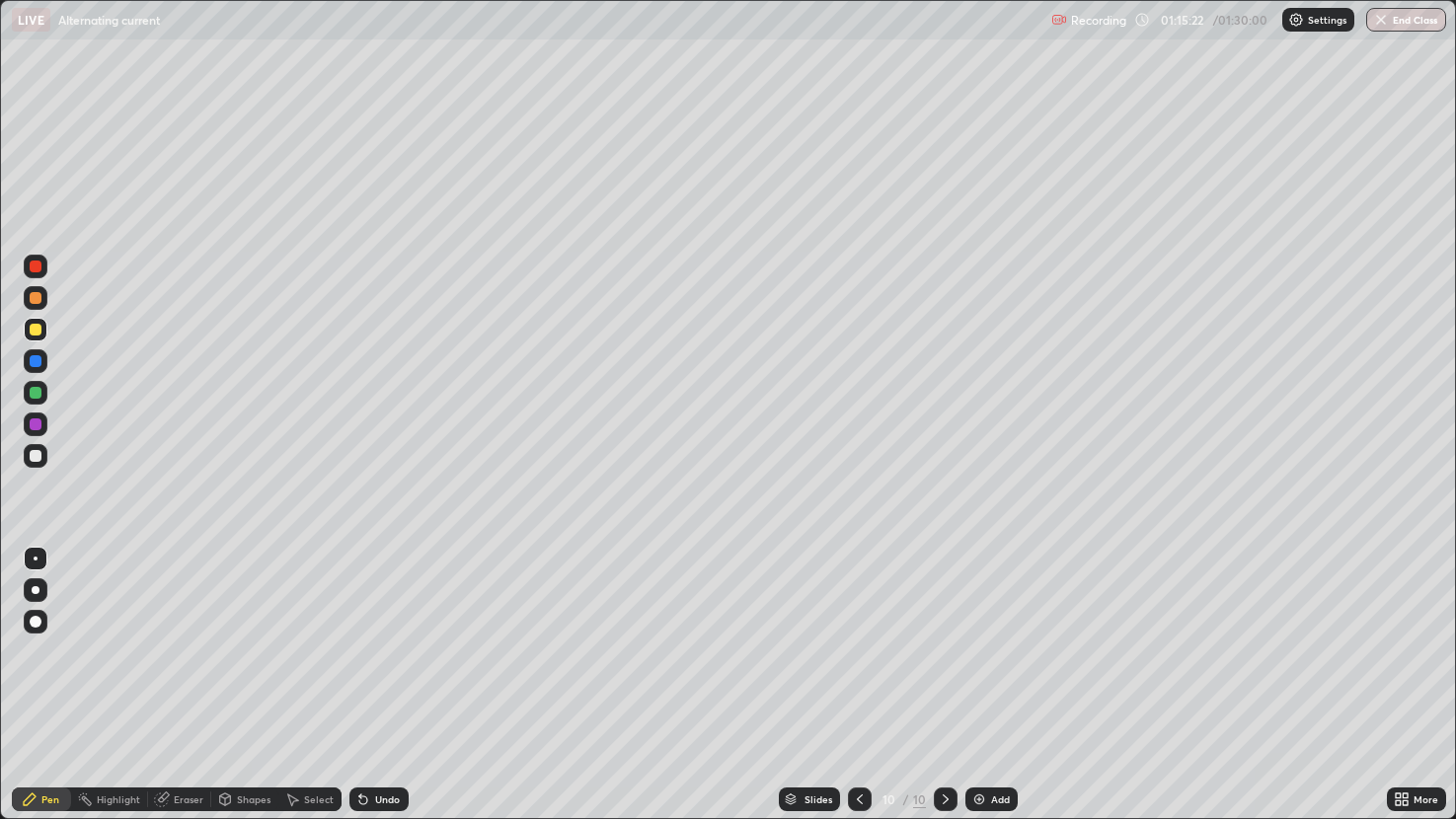 click at bounding box center [979, 799] 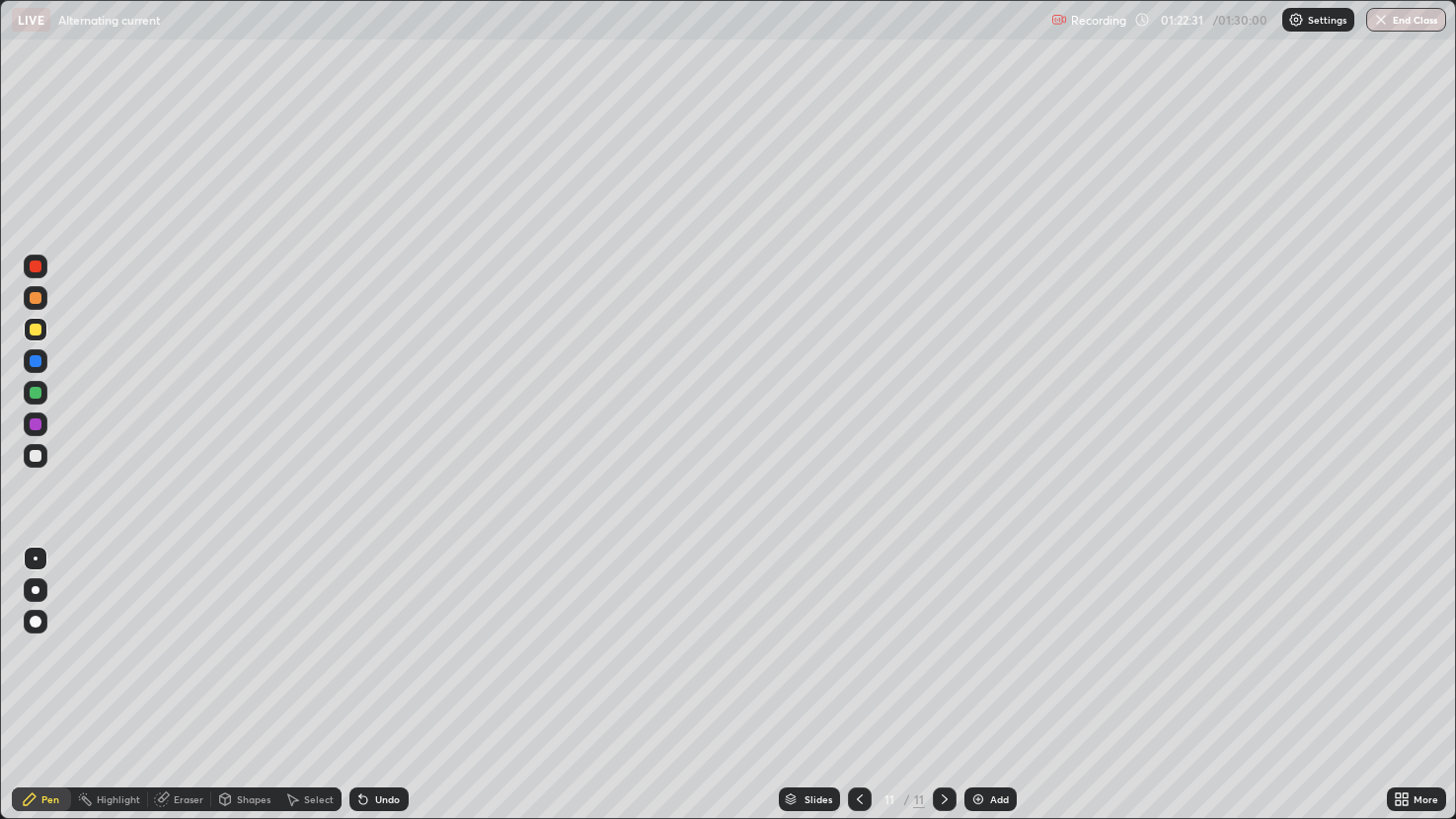 click at bounding box center [978, 799] 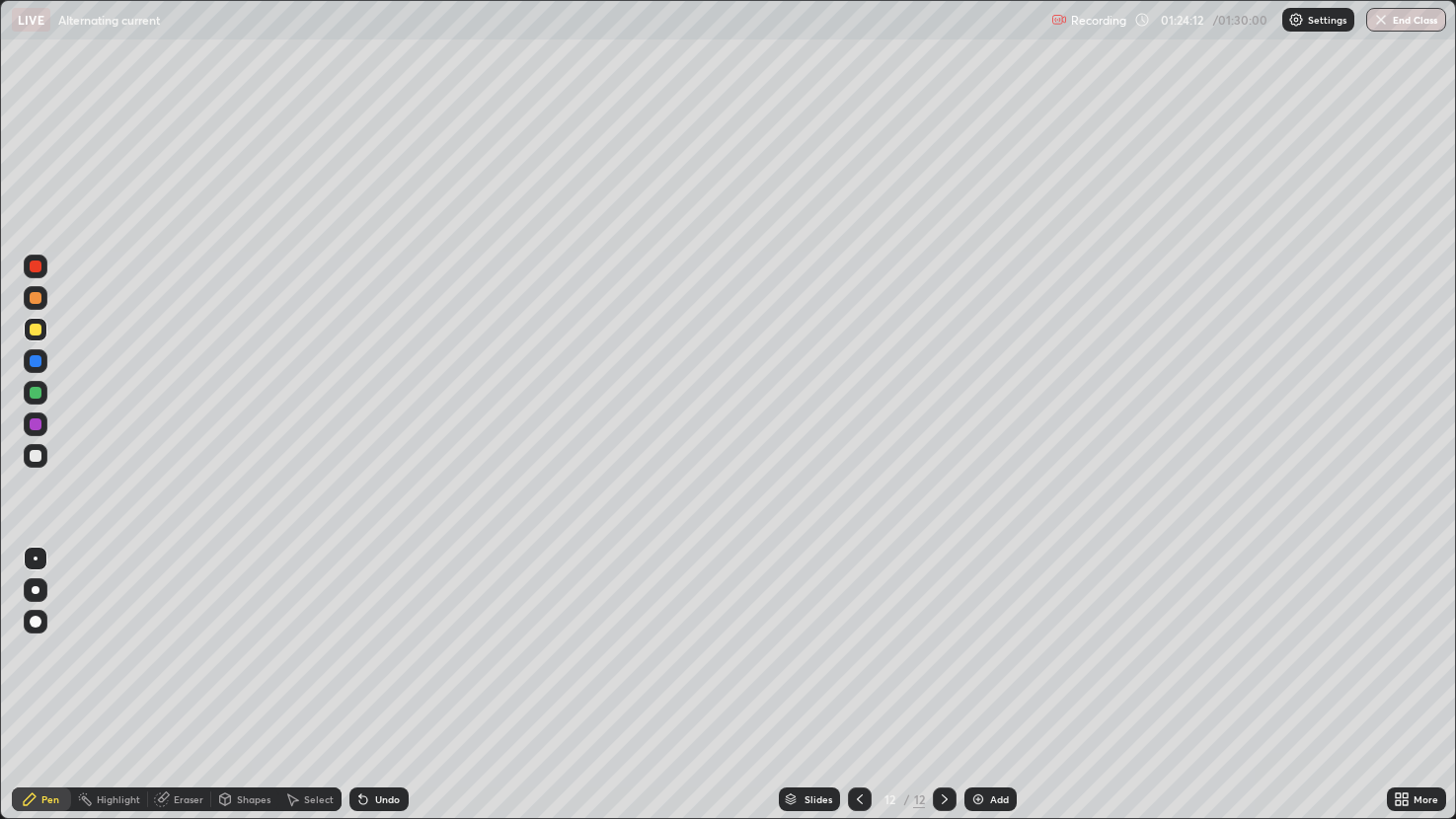 click on "Select" at bounding box center (310, 799) 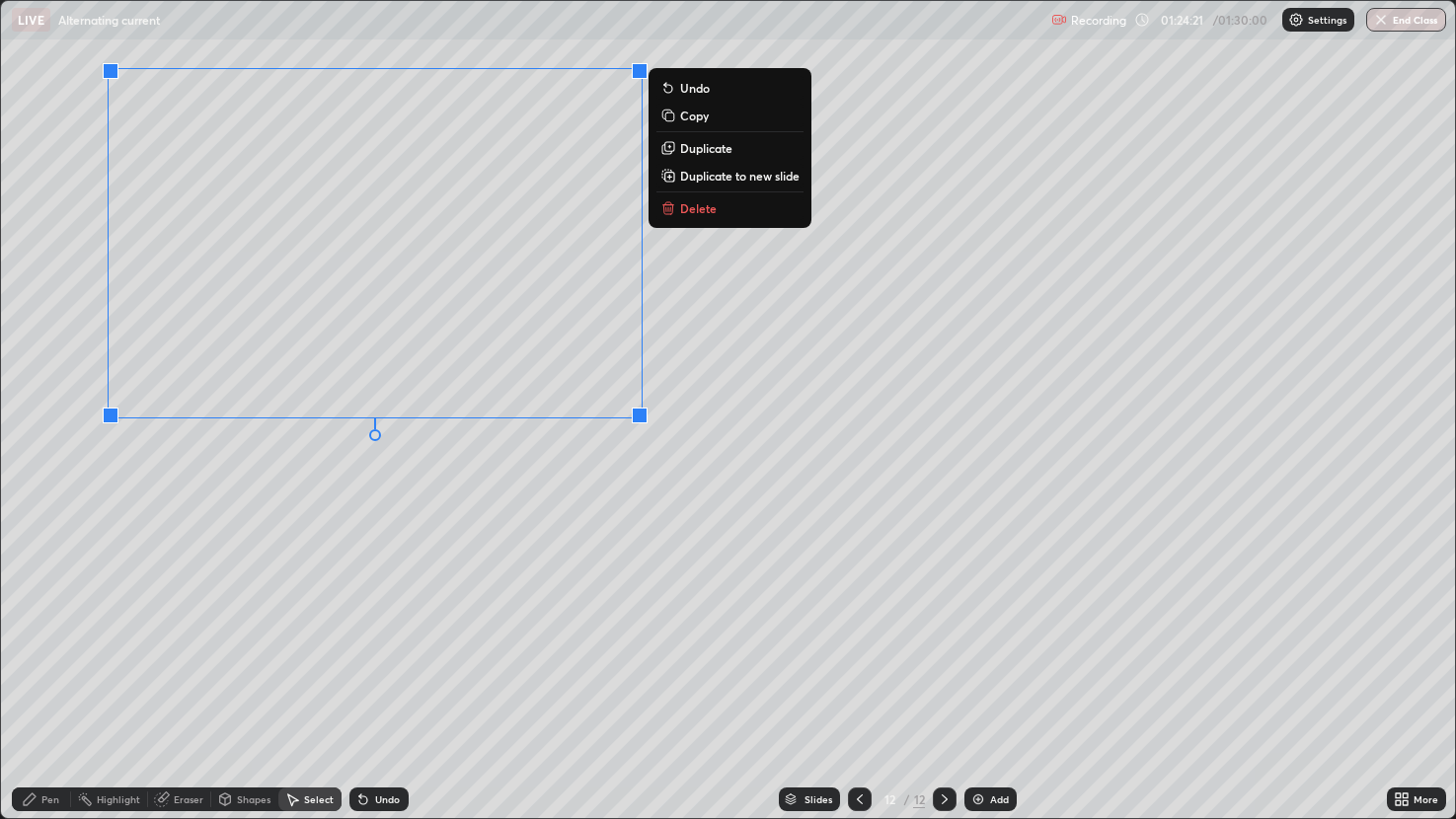 click on "Pen" at bounding box center (50, 799) 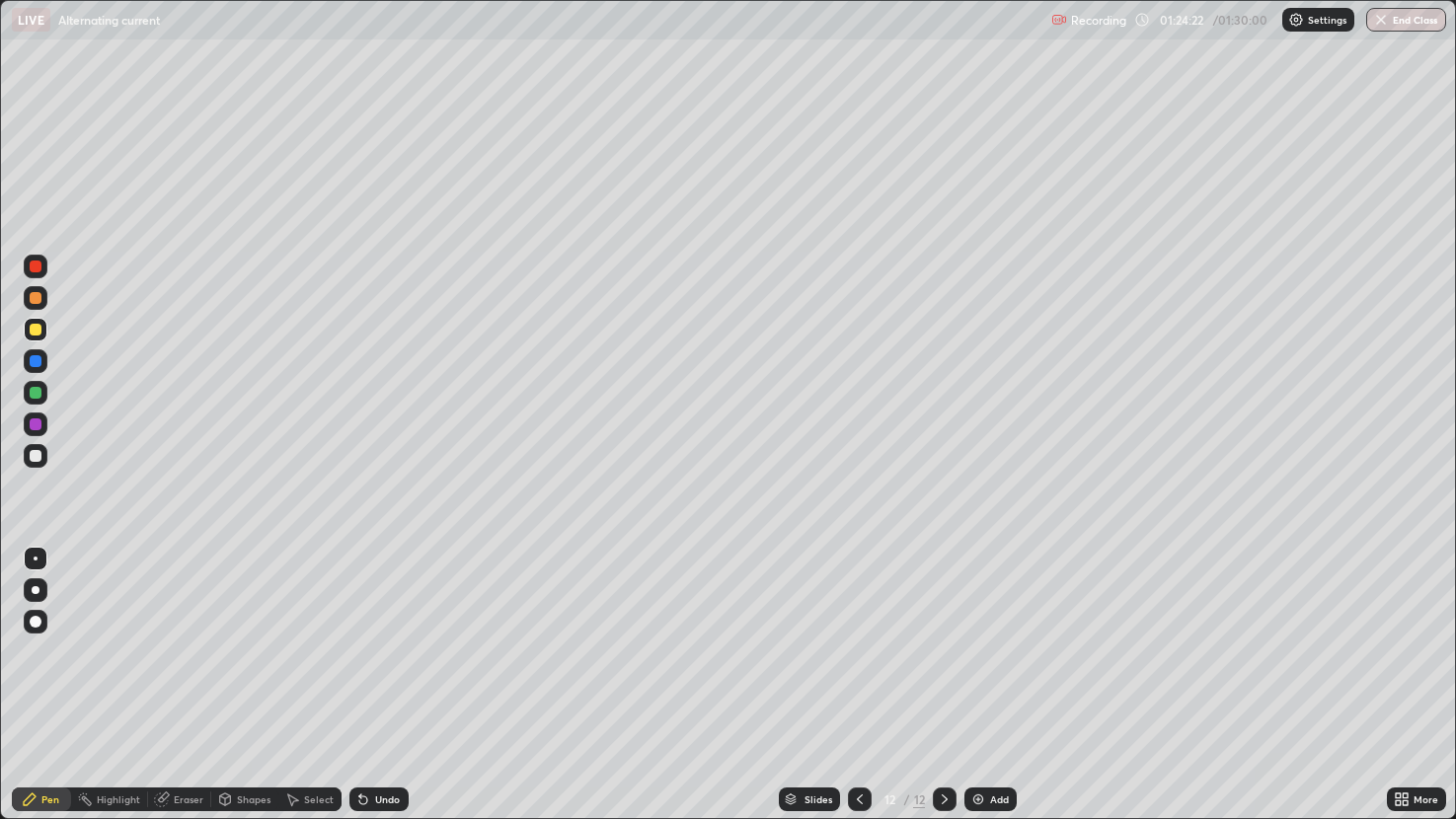 click on "Shapes" at bounding box center [254, 799] 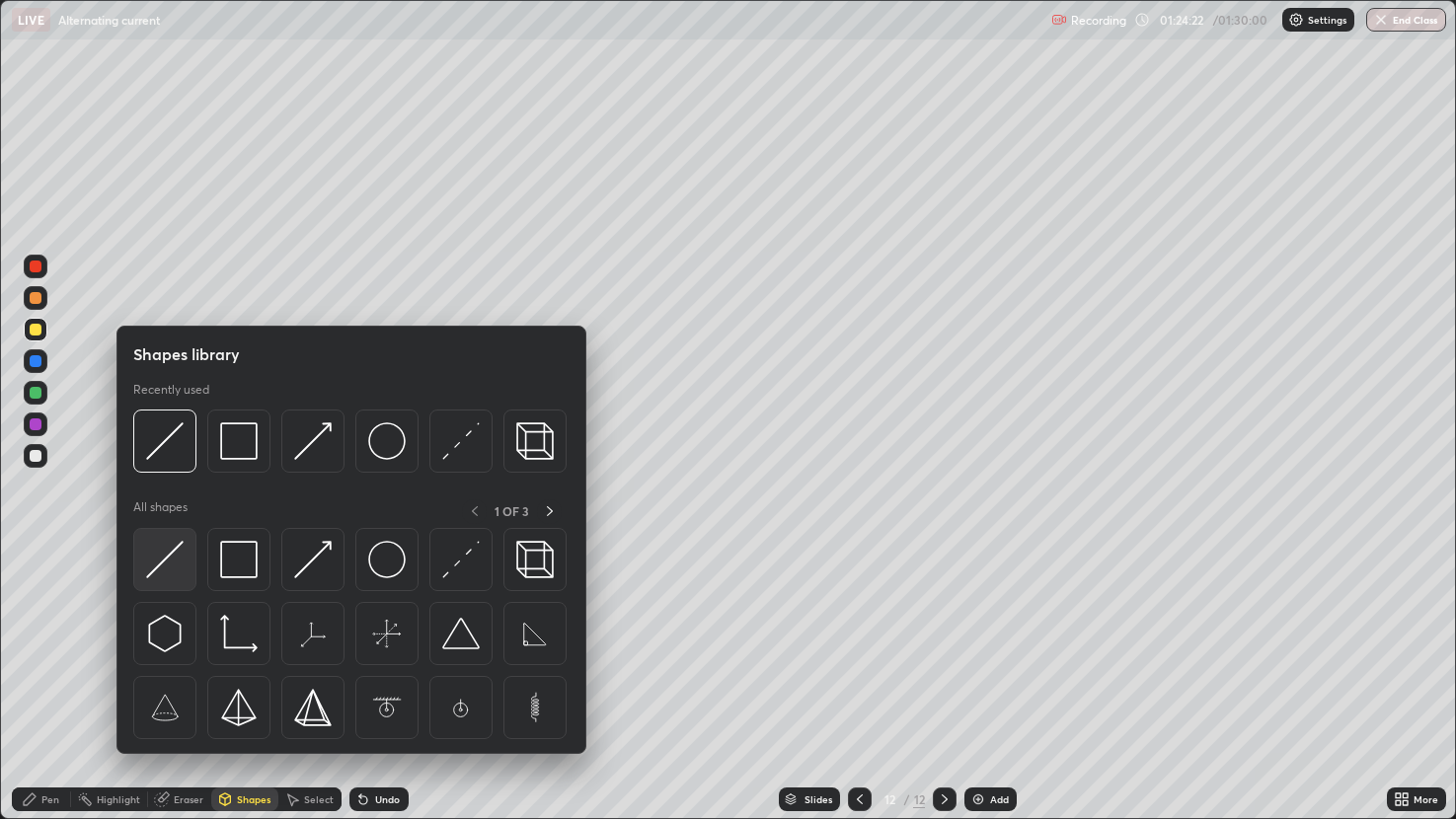 click at bounding box center (165, 559) 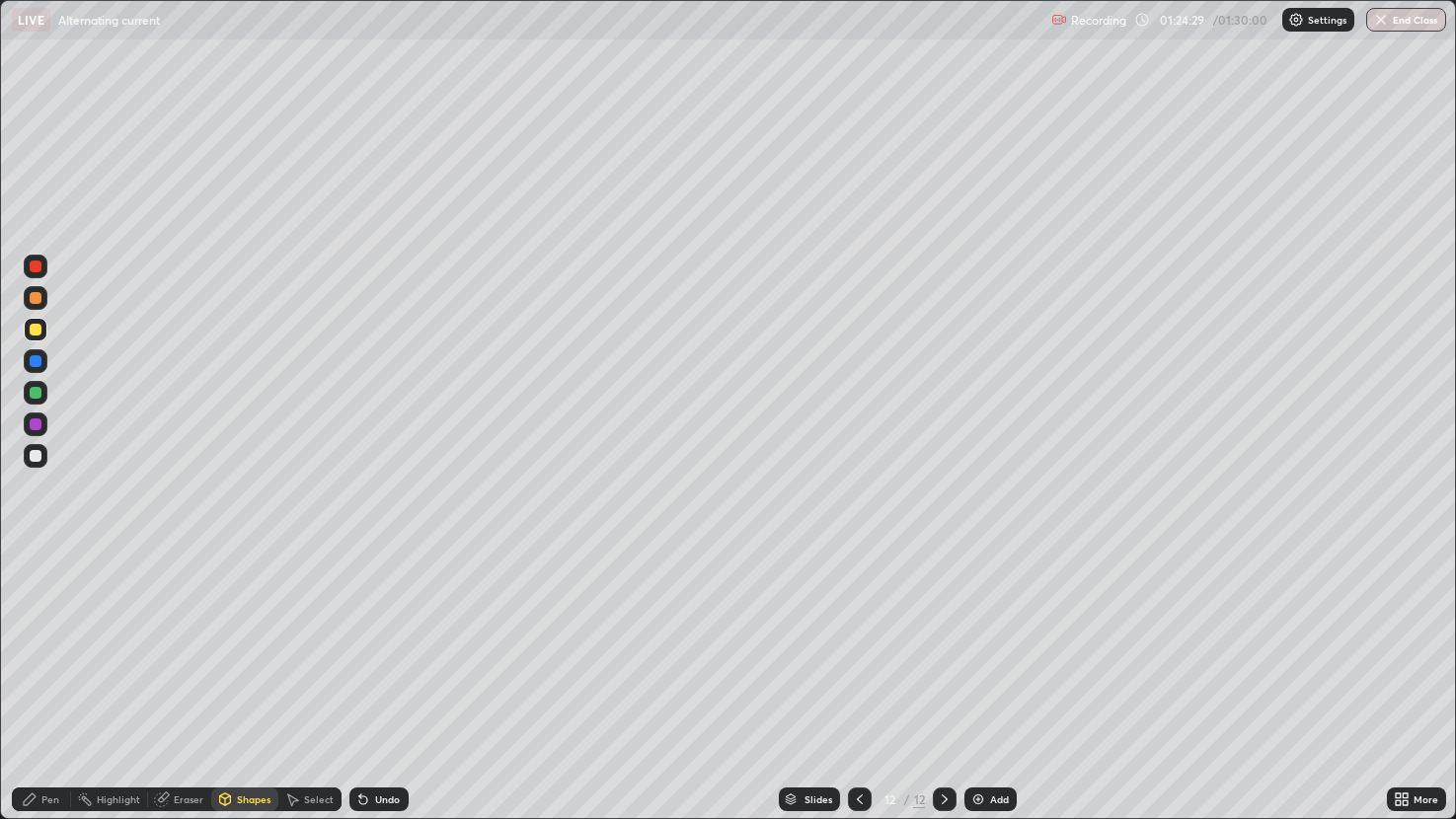 click on "Pen" at bounding box center [50, 799] 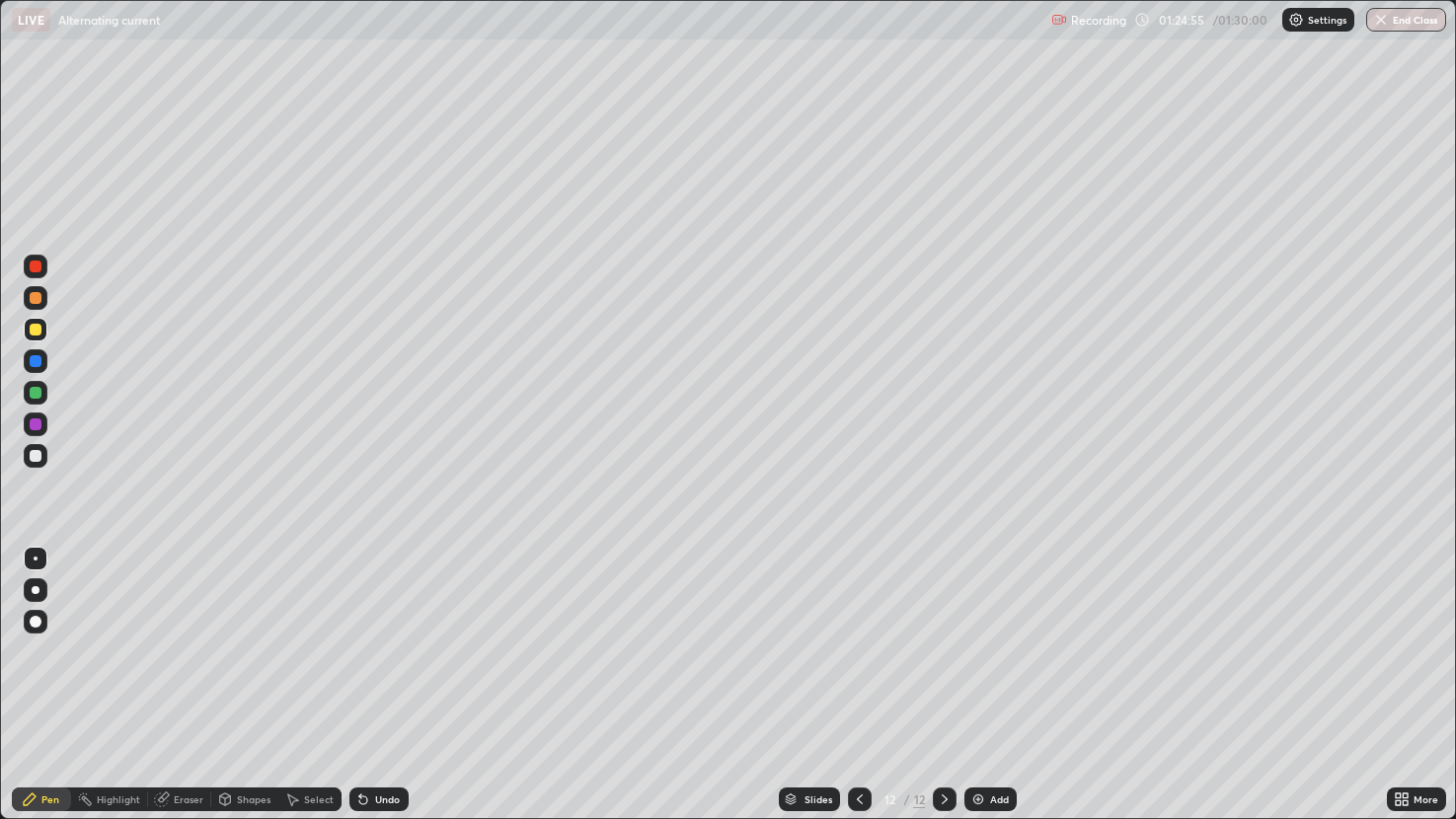 click 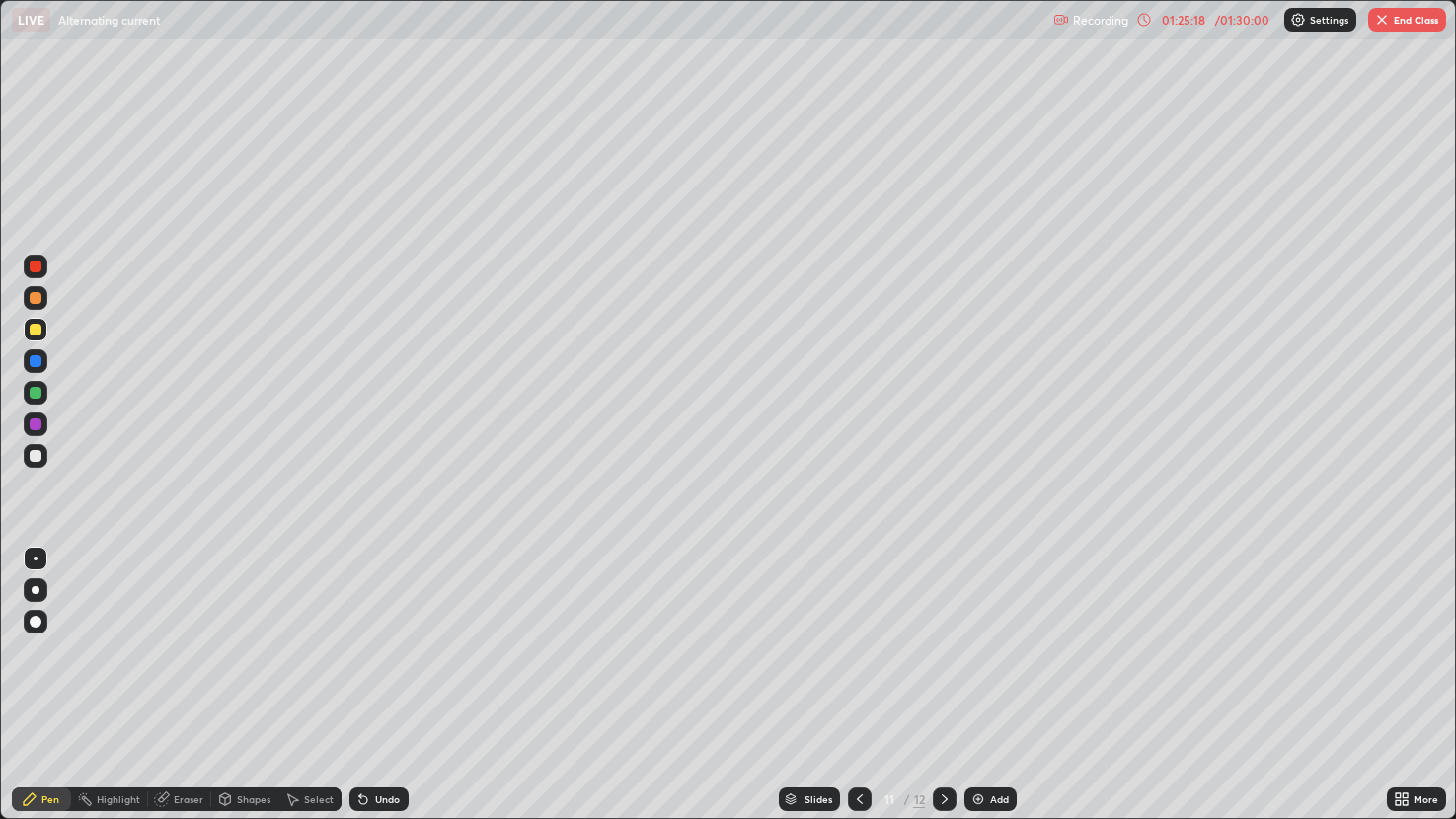 click 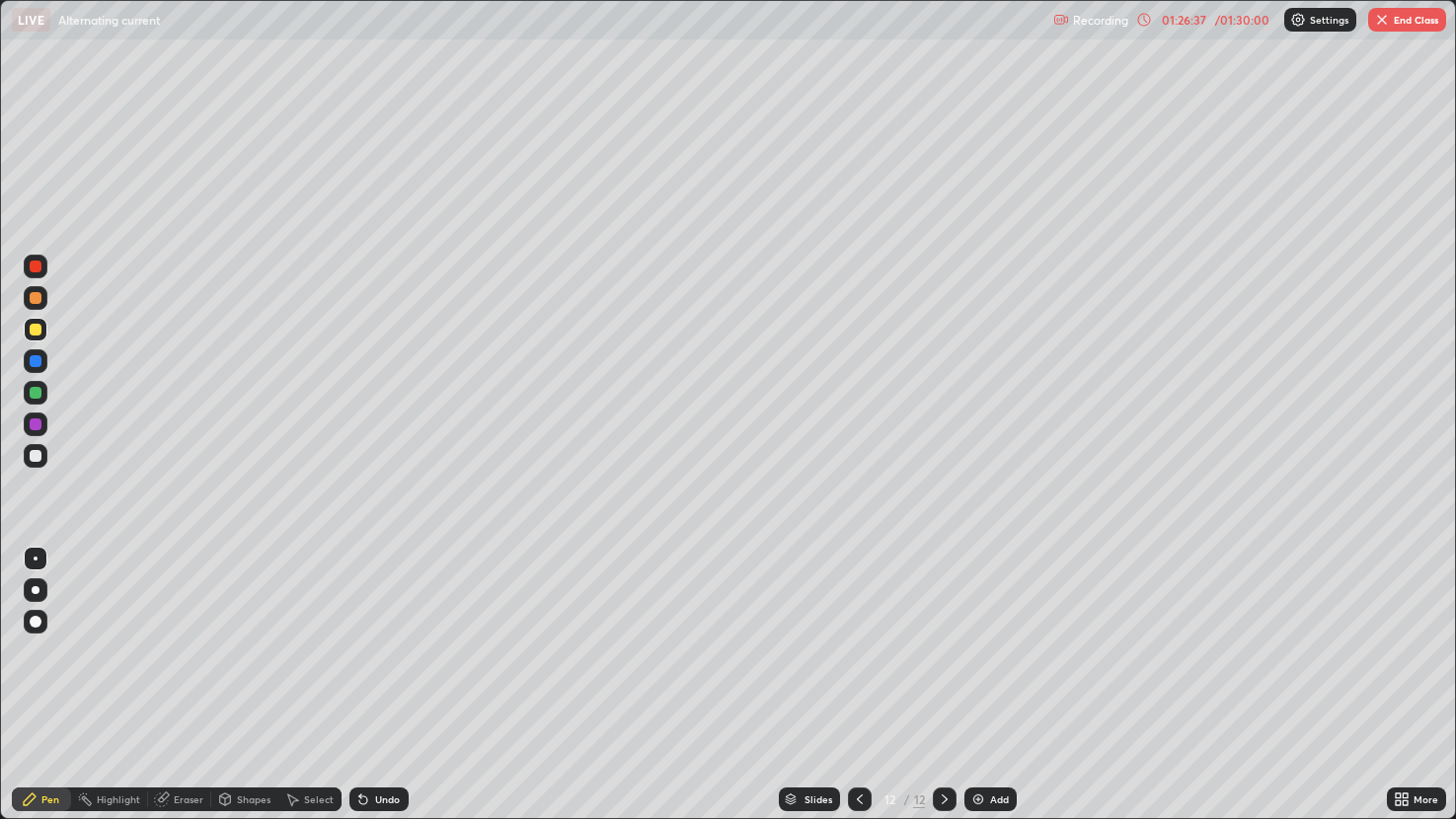 click at bounding box center [36, 456] 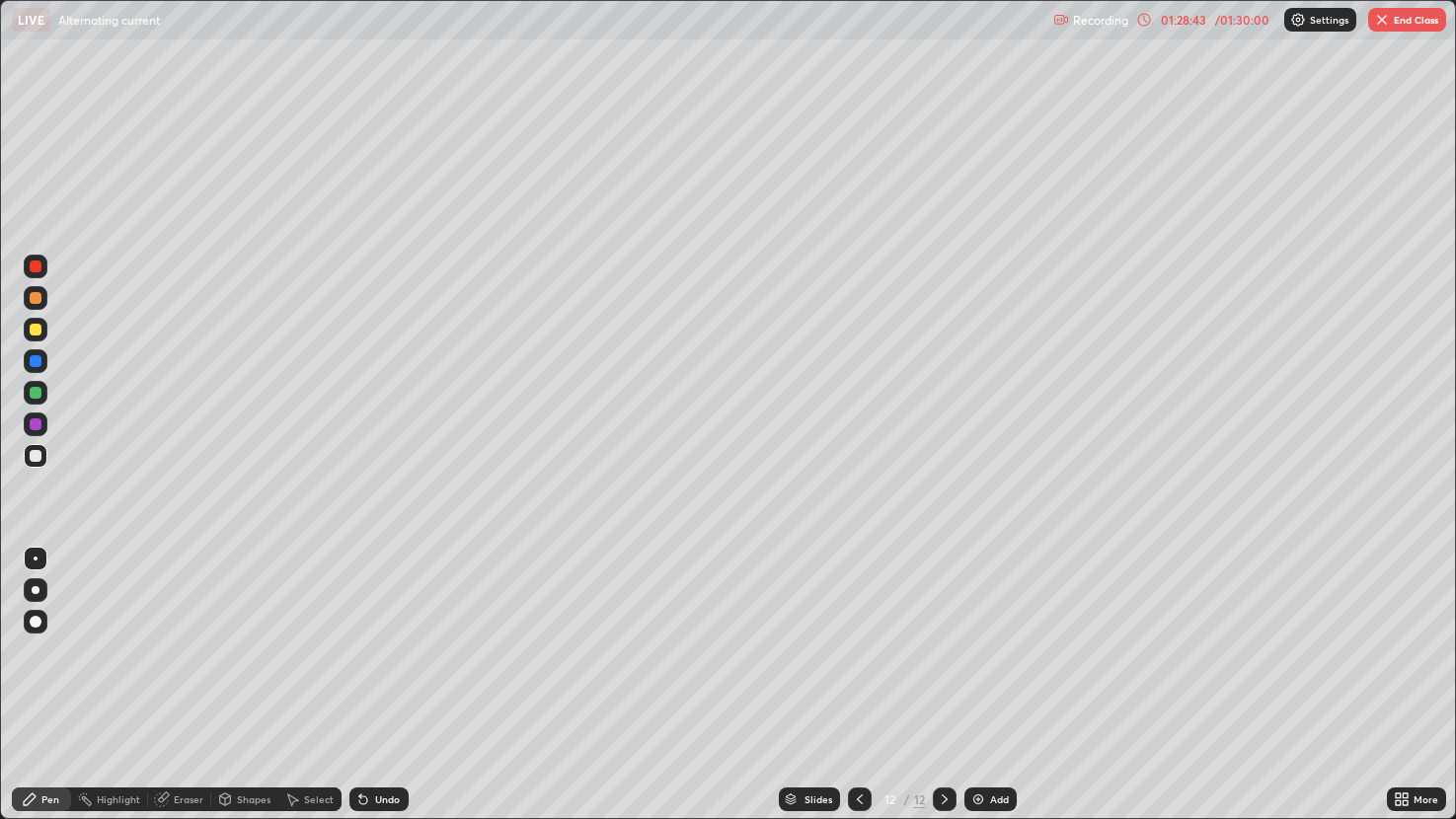 click at bounding box center (978, 799) 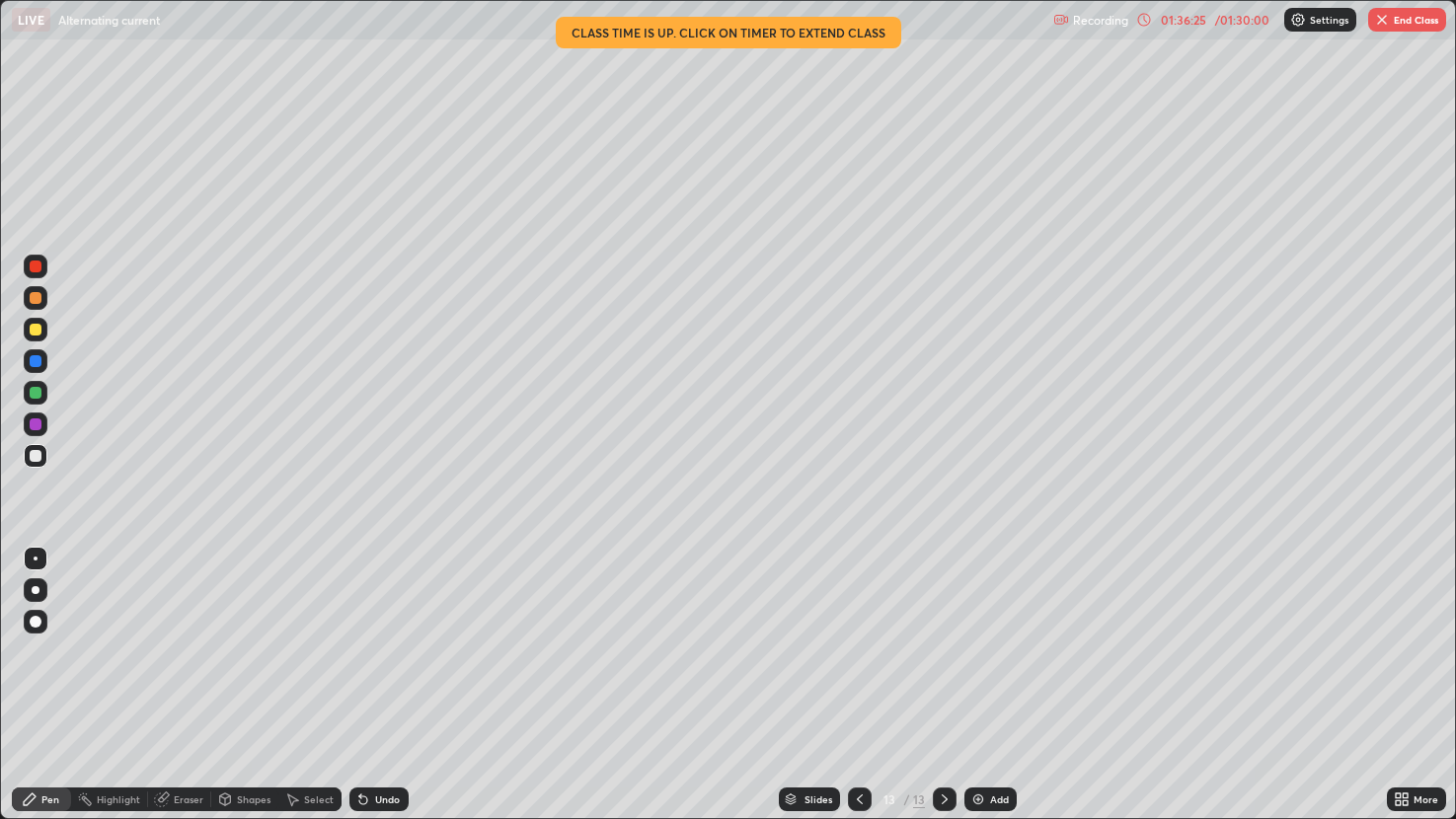 click at bounding box center (978, 799) 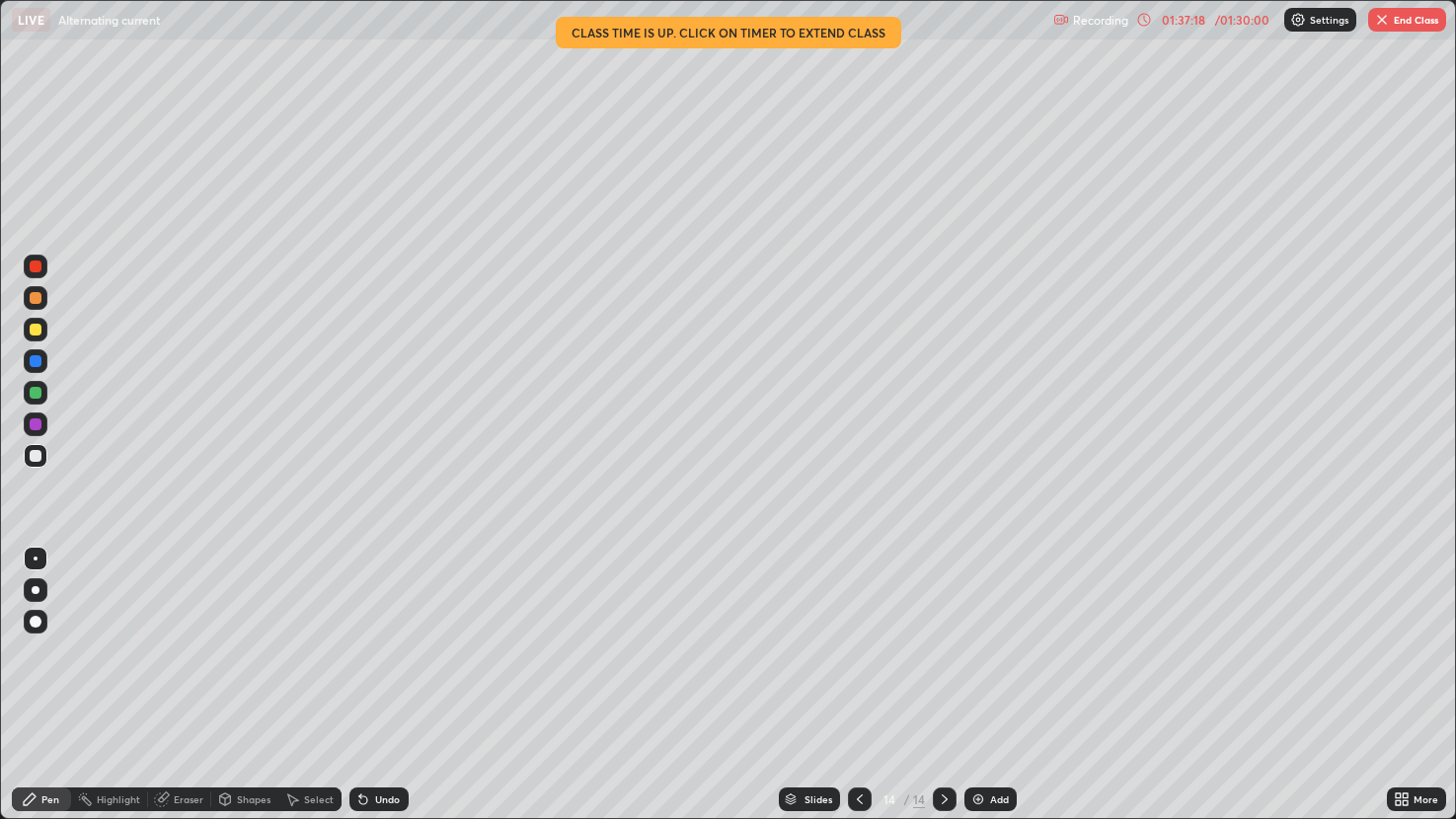 click on "End Class" at bounding box center (1407, 20) 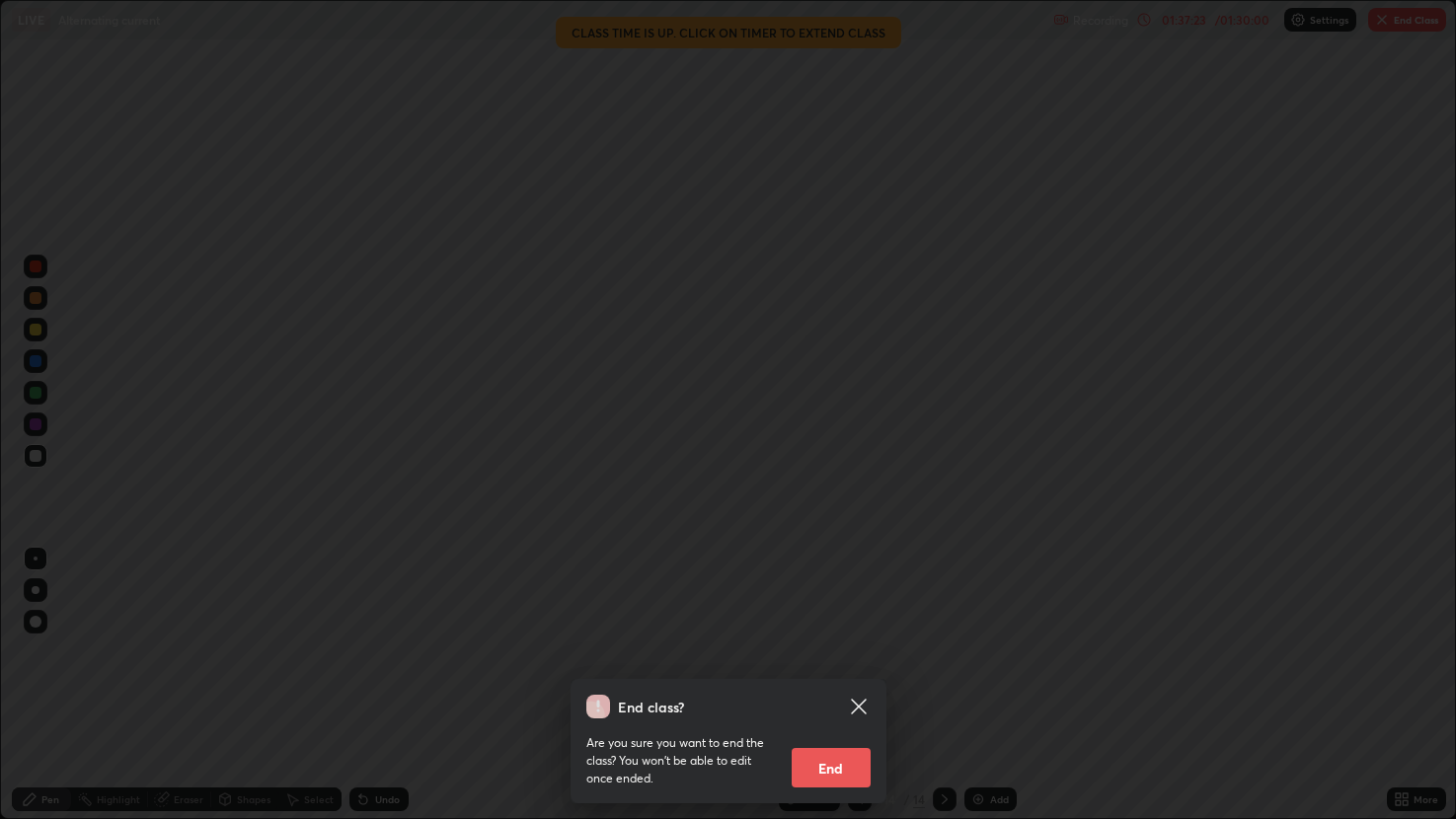 click on "End" at bounding box center [831, 768] 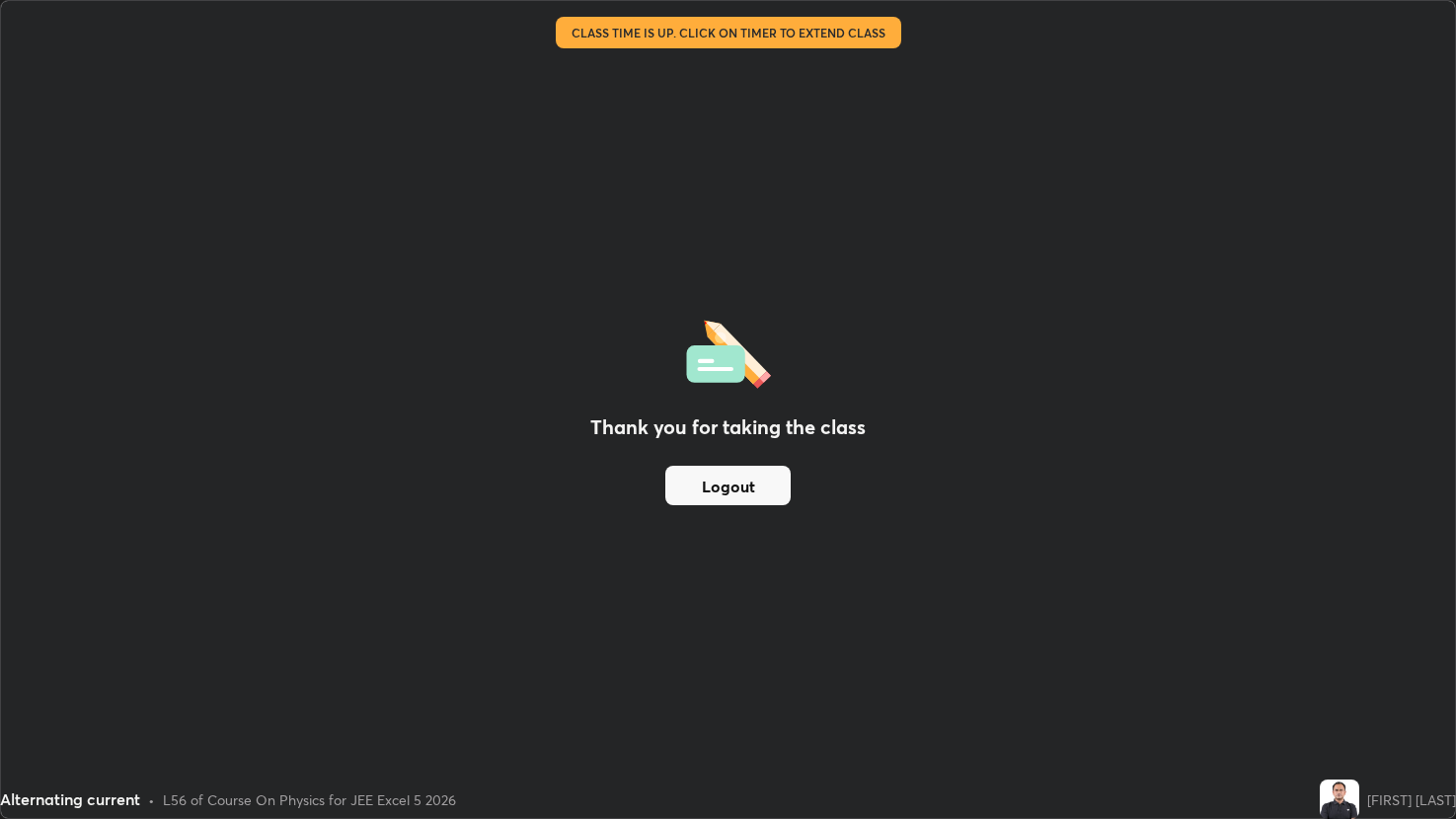 click on "Logout" at bounding box center [728, 485] 